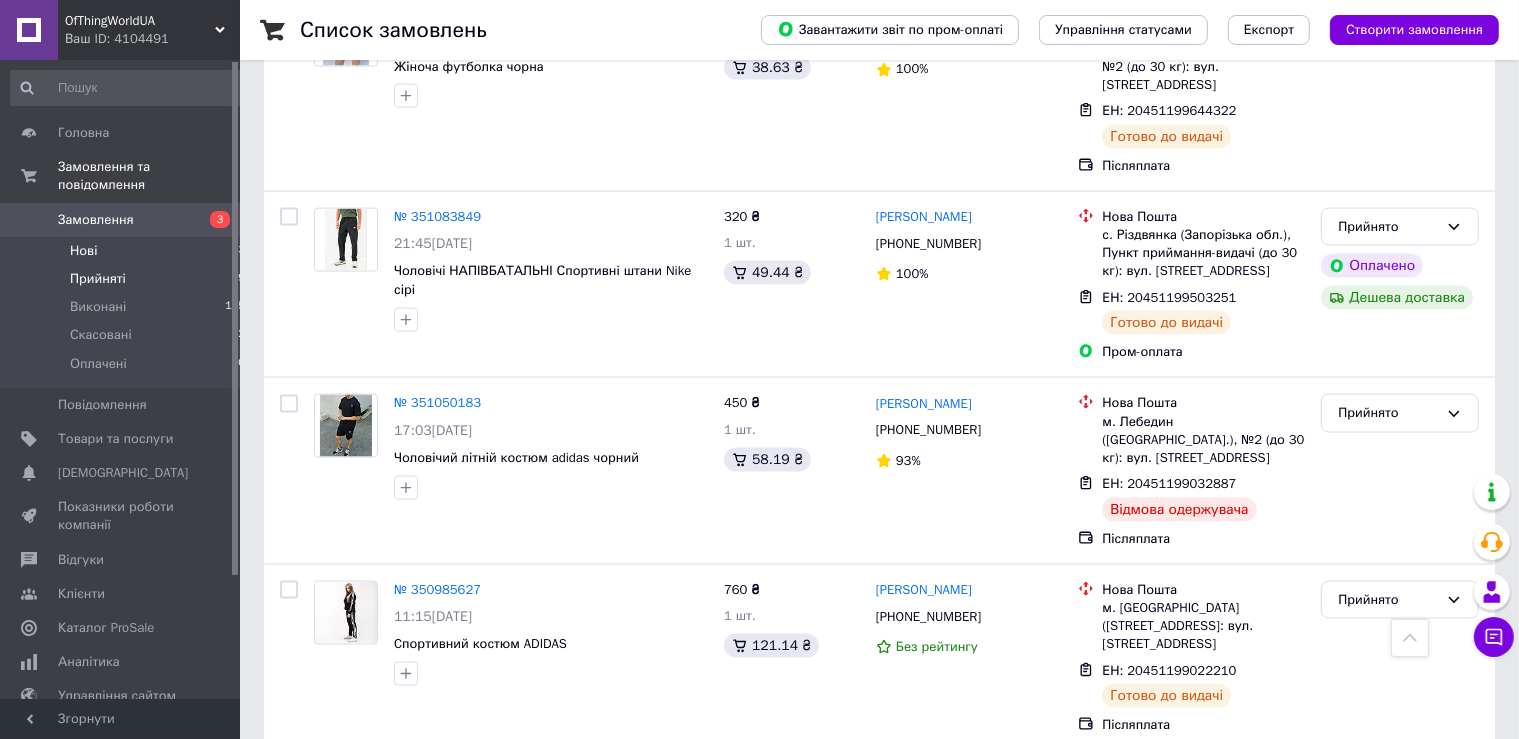 scroll, scrollTop: 2852, scrollLeft: 0, axis: vertical 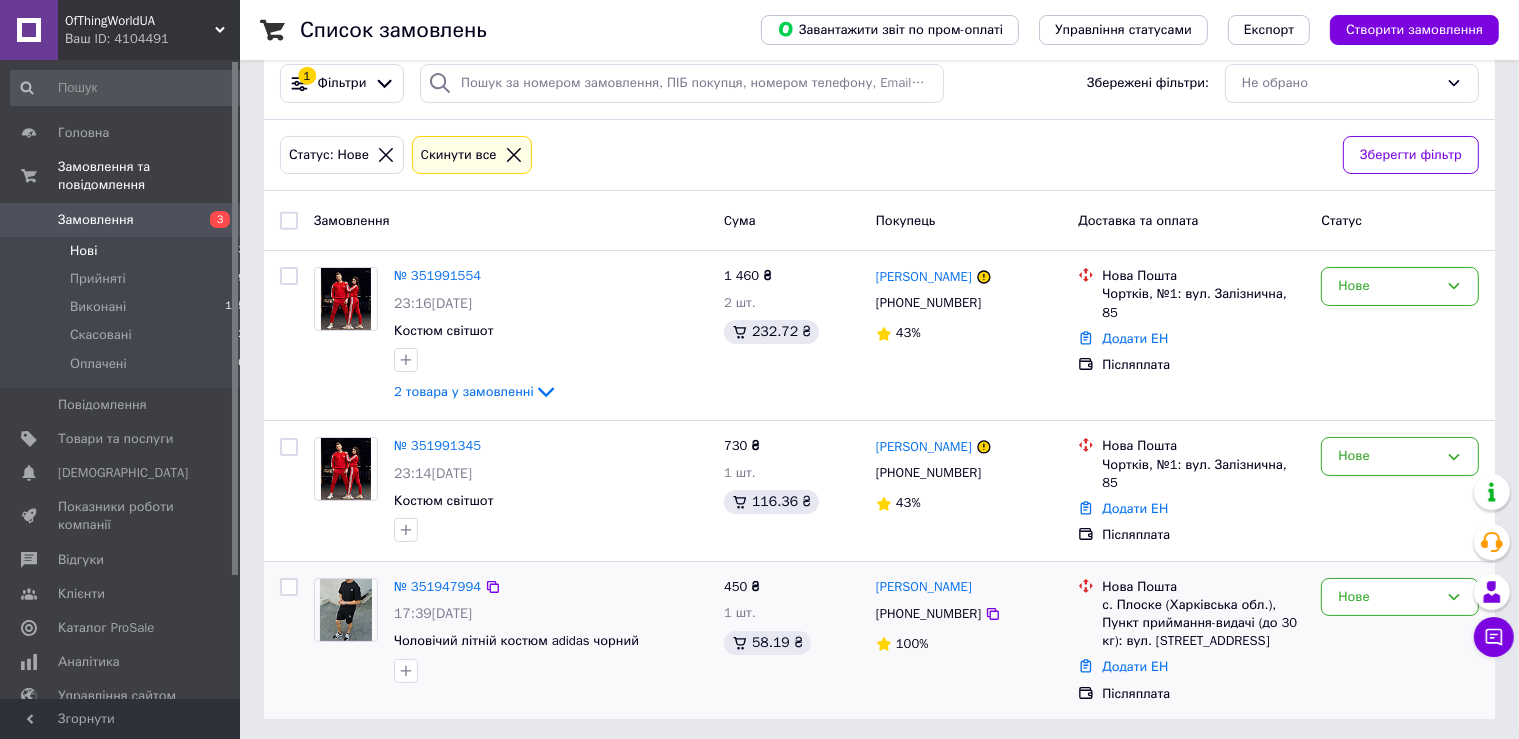 click at bounding box center (346, 610) 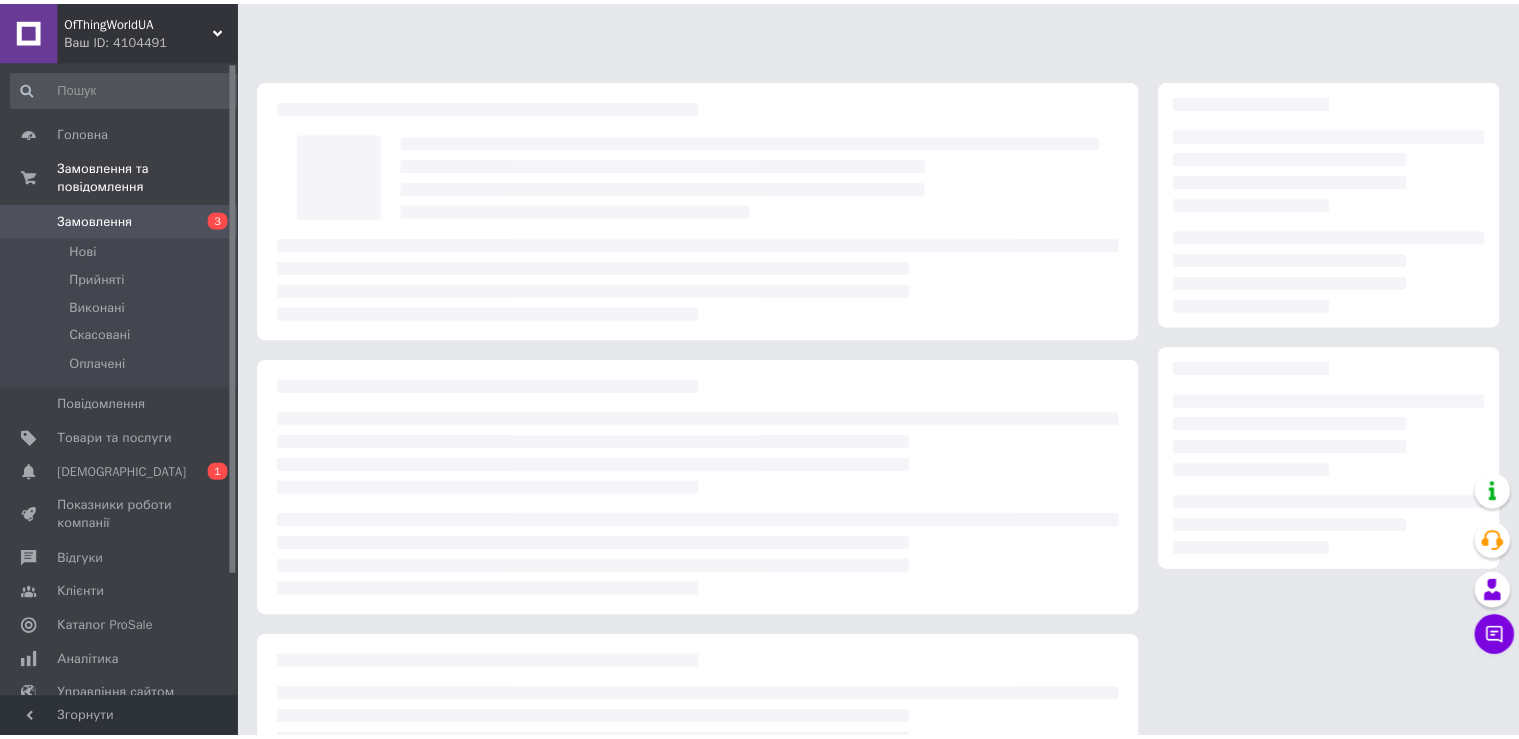 scroll, scrollTop: 0, scrollLeft: 0, axis: both 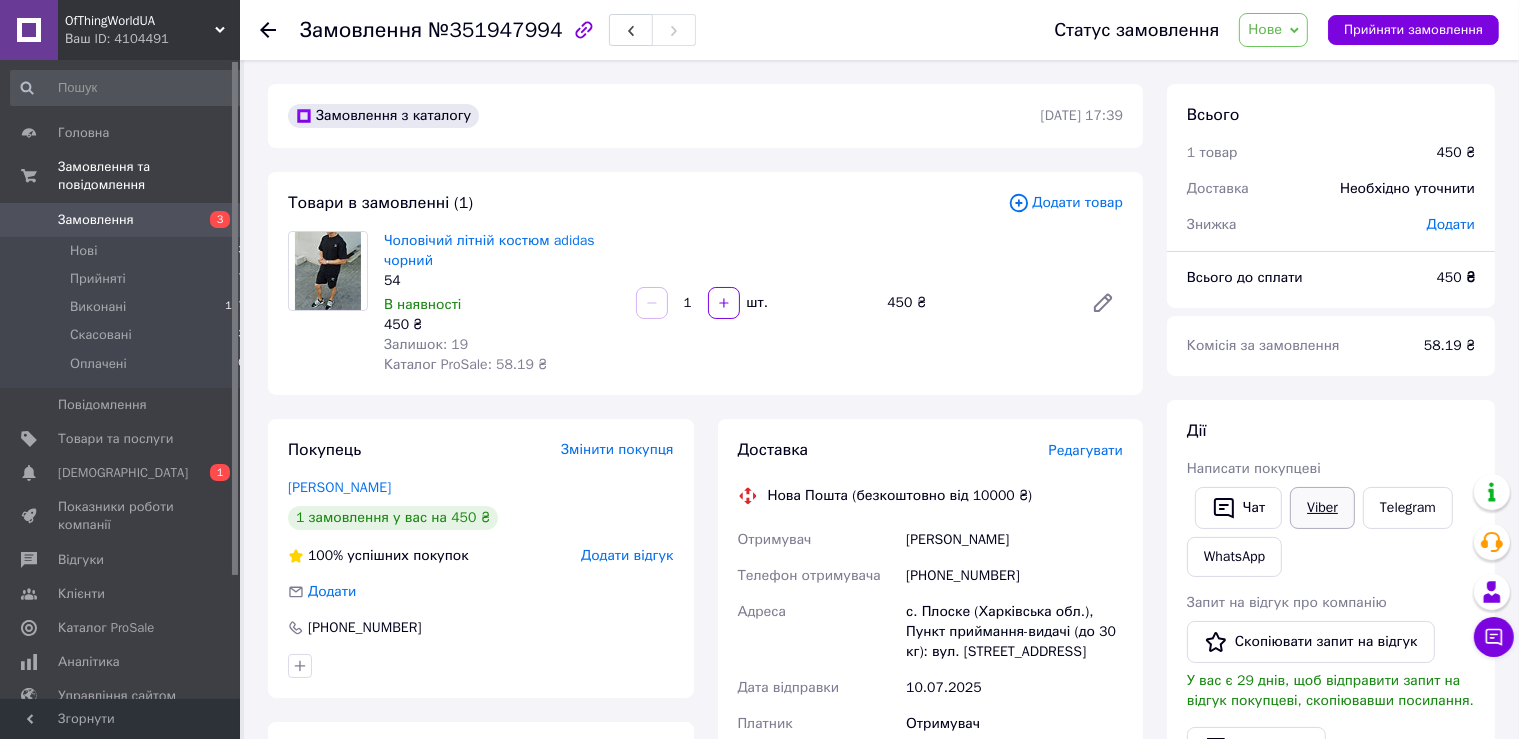 click on "Viber" at bounding box center (1322, 508) 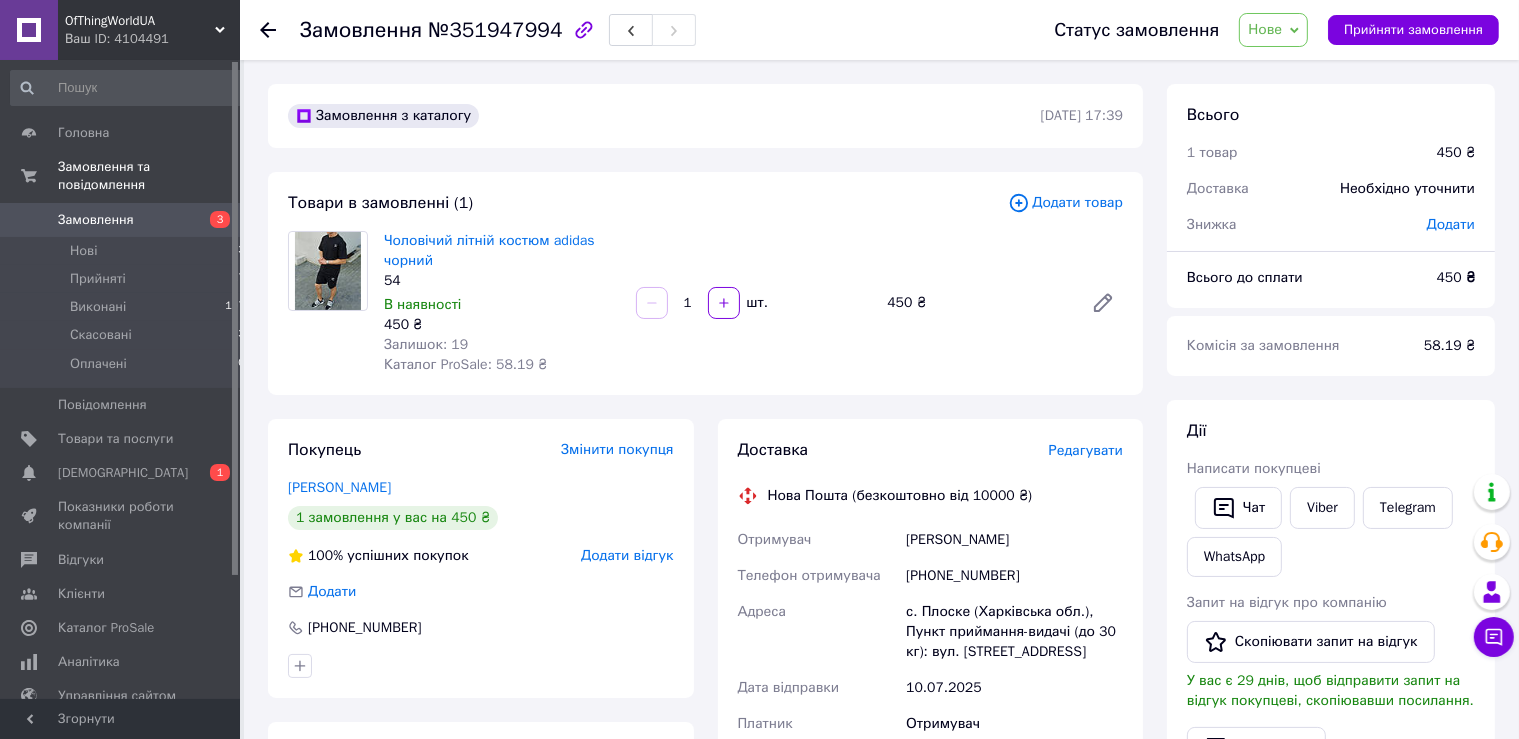 click on "Замовлення №351947994 Статус замовлення Нове Прийнято Виконано Скасовано Оплачено Прийняти замовлення Замовлення з каталогу [DATE] 17:39 Товари в замовленні (1) Додати товар Чоловічий літній костюм adidas чорний 54 В наявності 450 ₴ Залишок: 19 Каталог ProSale: 58.19 ₴  1   шт. 450 ₴ Покупець Змінити покупця [PERSON_NAME] 1 замовлення у вас на 450 ₴ 100%   успішних покупок Додати відгук Додати [PHONE_NUMBER] Оплата Післяплата Доставка Редагувати Нова Пошта (безкоштовно від 10000 ₴) Отримувач [PERSON_NAME] Телефон отримувача [PHONE_NUMBER] Адреса Дата відправки [DATE] Платник Отримувач 450 ₴ 450 <" at bounding box center (881, 757) 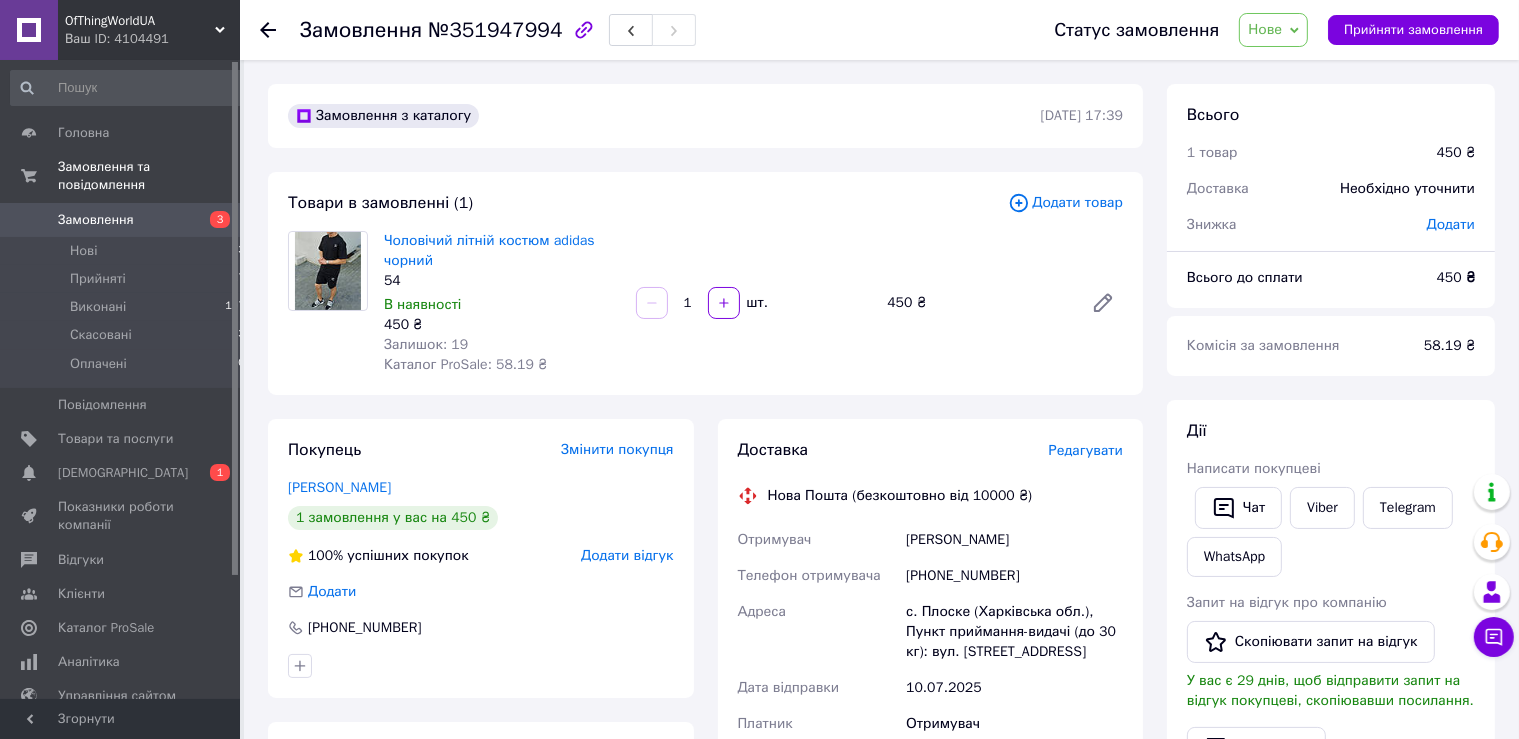 click on "Замовлення №351947994 Статус замовлення Нове Прийнято Виконано Скасовано Оплачено Прийняти замовлення Замовлення з каталогу [DATE] 17:39 Товари в замовленні (1) Додати товар Чоловічий літній костюм adidas чорний 54 В наявності 450 ₴ Залишок: 19 Каталог ProSale: 58.19 ₴  1   шт. 450 ₴ Покупець Змінити покупця [PERSON_NAME] 1 замовлення у вас на 450 ₴ 100%   успішних покупок Додати відгук Додати [PHONE_NUMBER] Оплата Післяплата Доставка Редагувати Нова Пошта (безкоштовно від 10000 ₴) Отримувач [PERSON_NAME] Телефон отримувача [PHONE_NUMBER] Адреса Дата відправки [DATE] Платник Отримувач 450 ₴ 450 <" at bounding box center (759, 727) 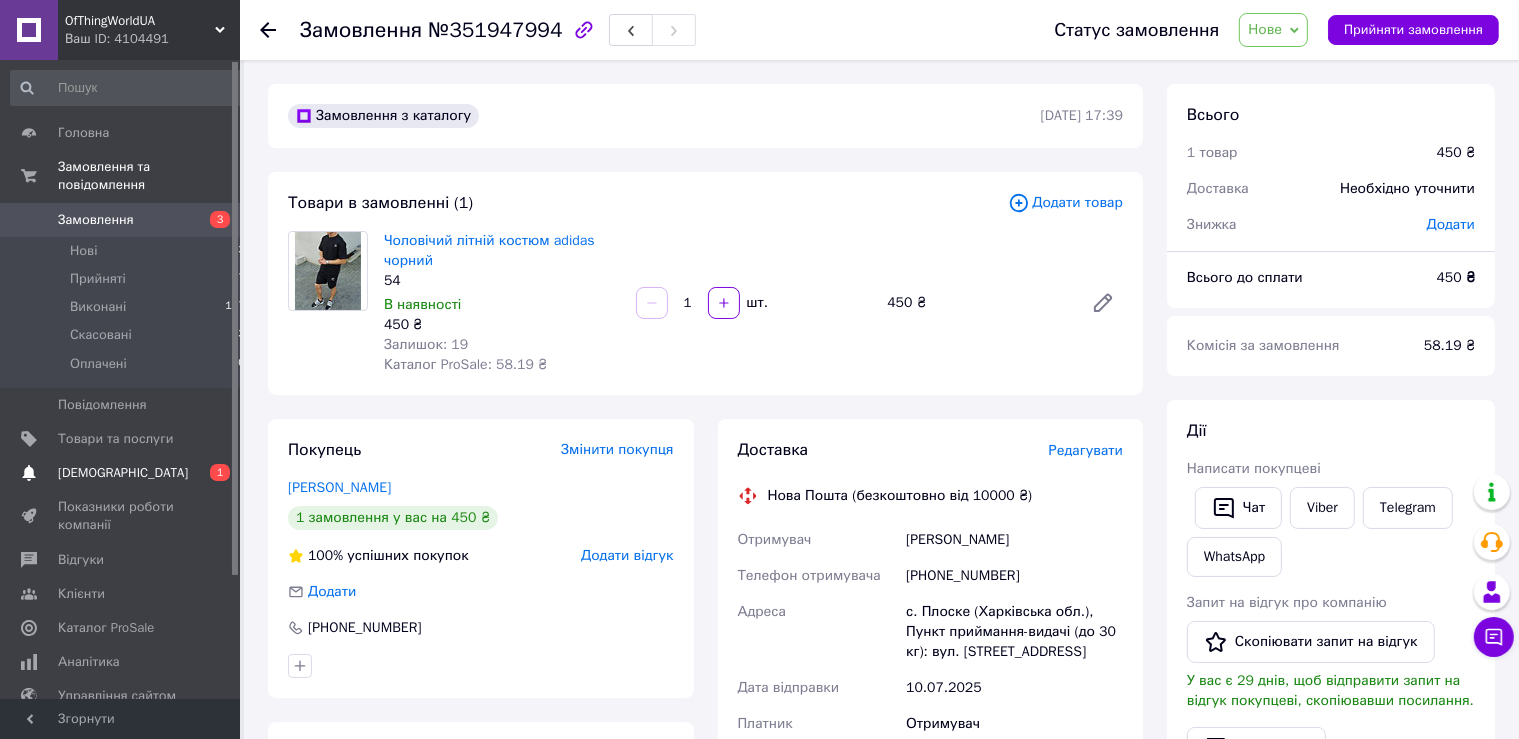 click on "[DEMOGRAPHIC_DATA]" at bounding box center [123, 473] 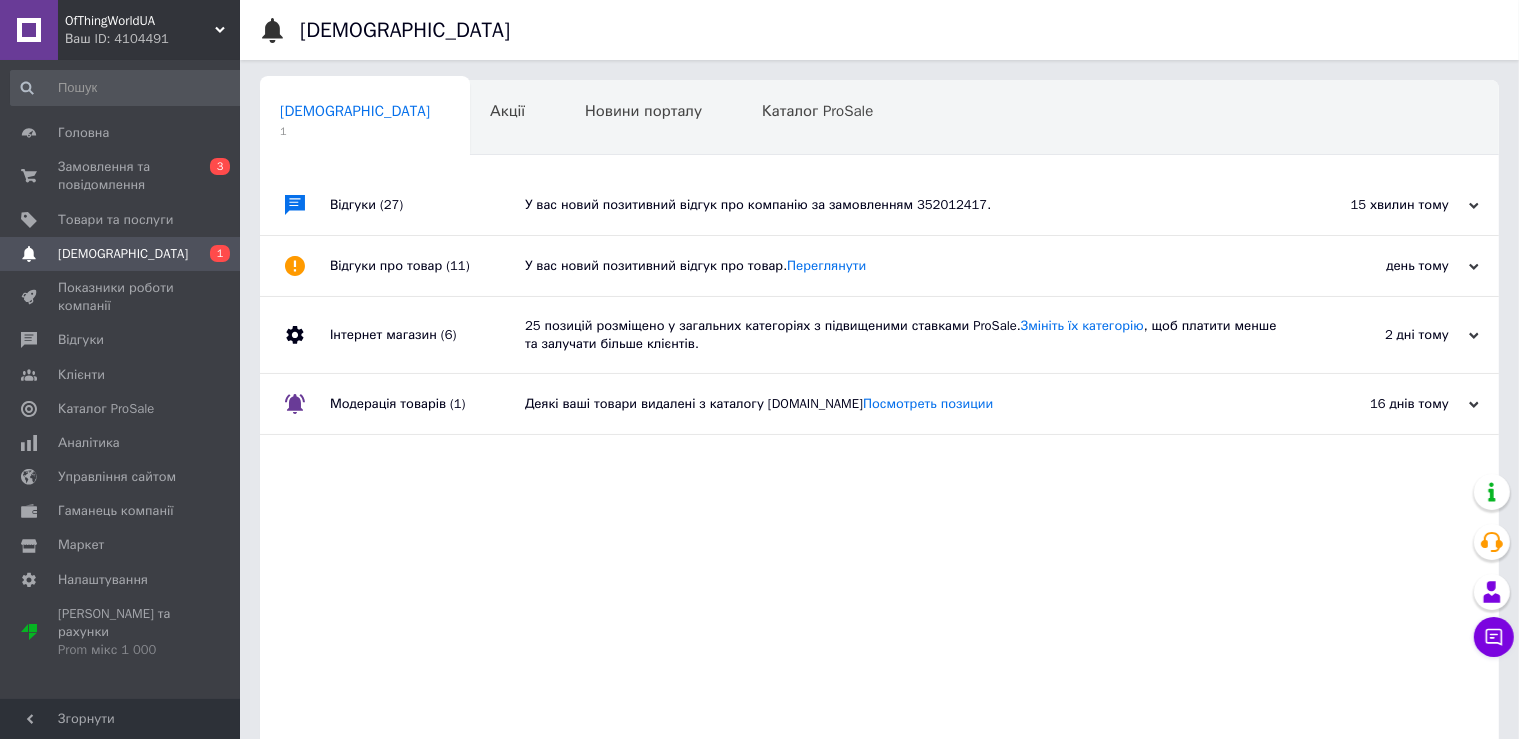 click on "У вас новий позитивний відгук про компанію за замовленням 352012417." at bounding box center (902, 205) 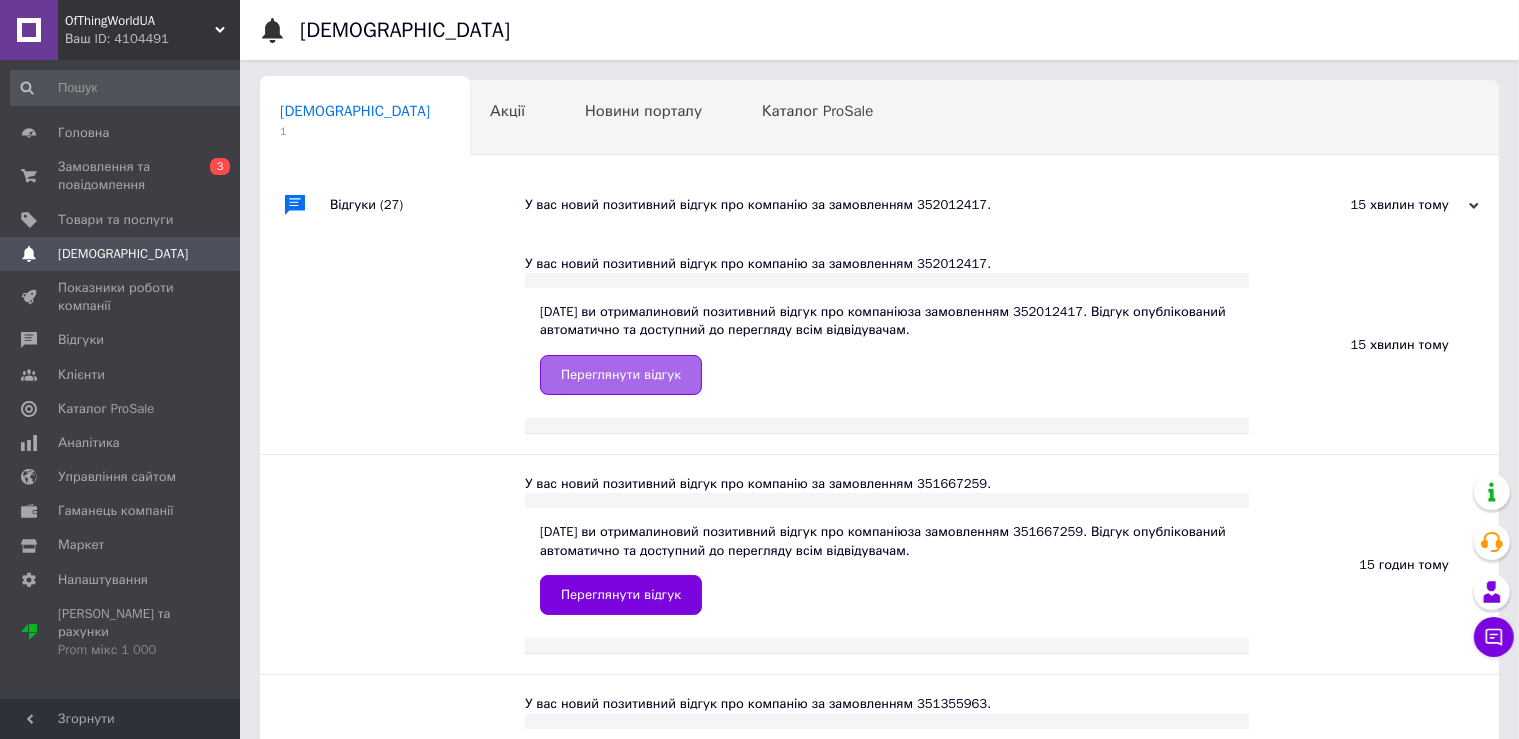 click on "Переглянути відгук" at bounding box center [621, 375] 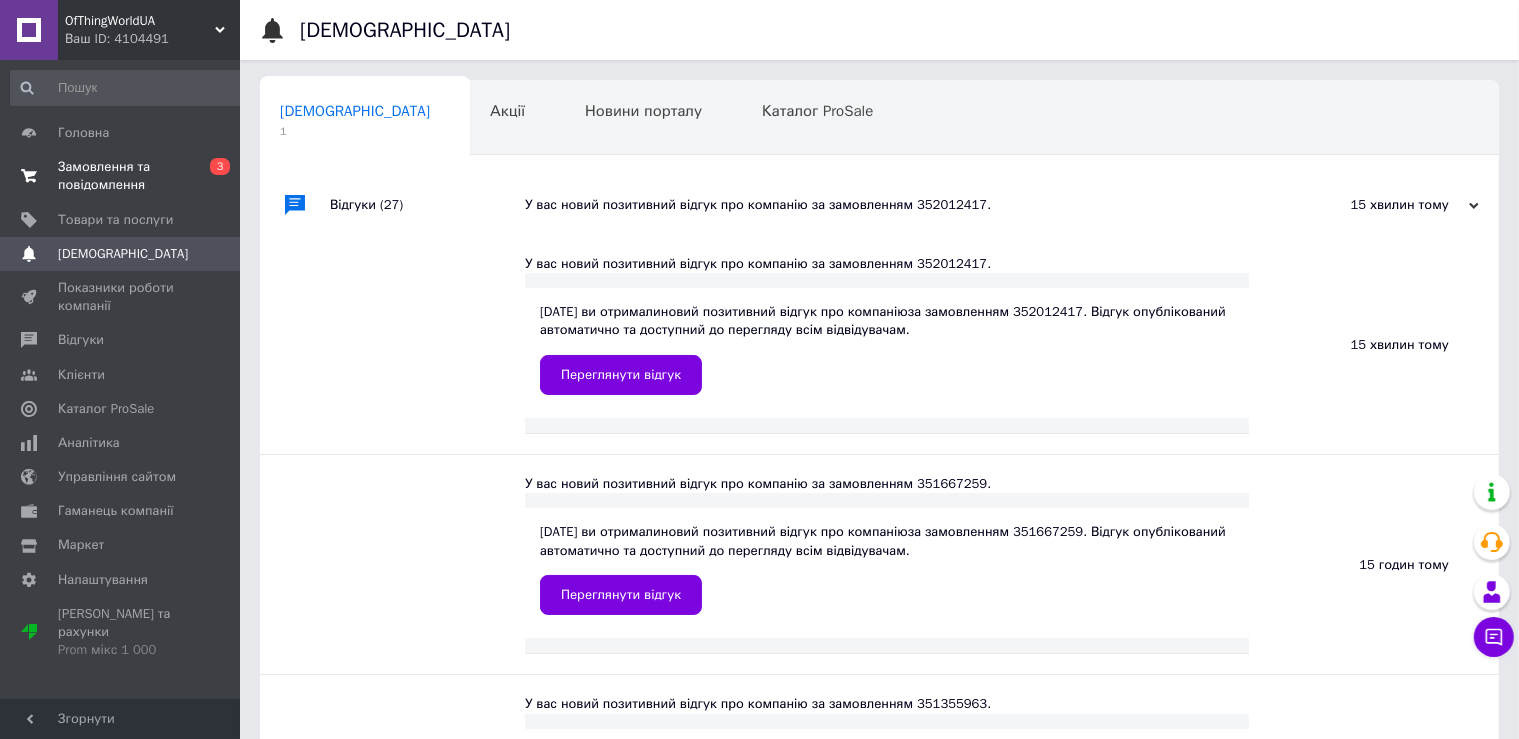 click on "Замовлення та повідомлення" at bounding box center (121, 176) 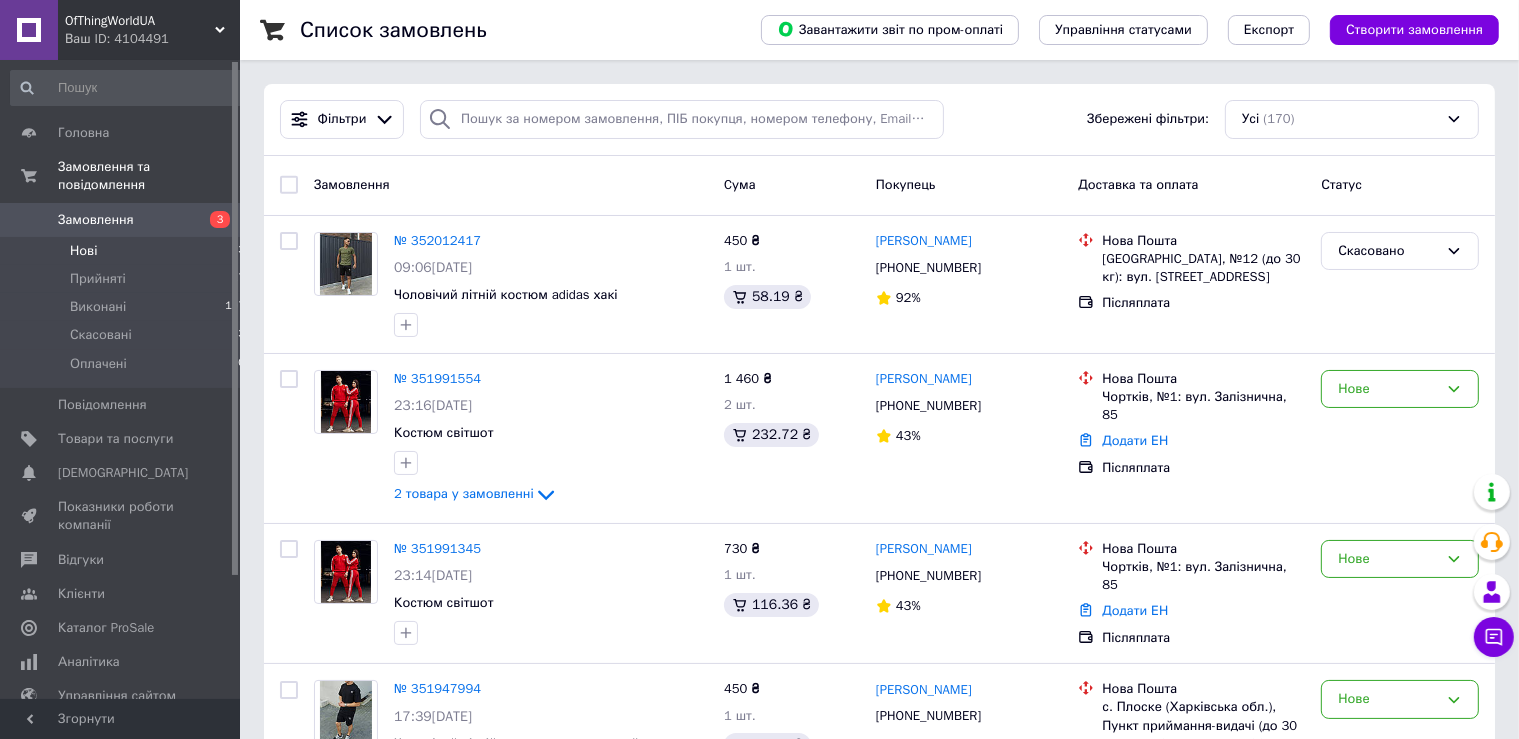 click on "Нові" at bounding box center [83, 251] 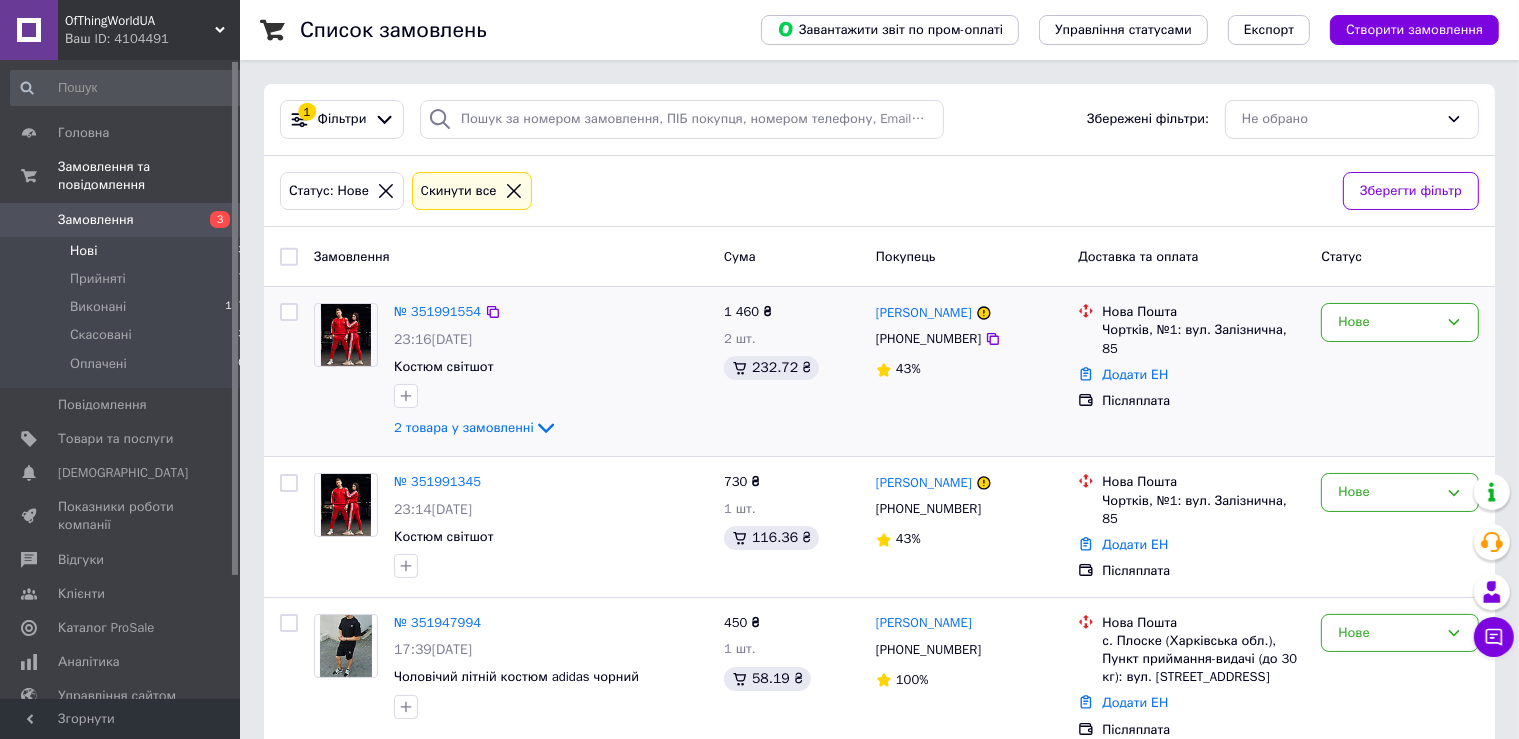 click at bounding box center (346, 335) 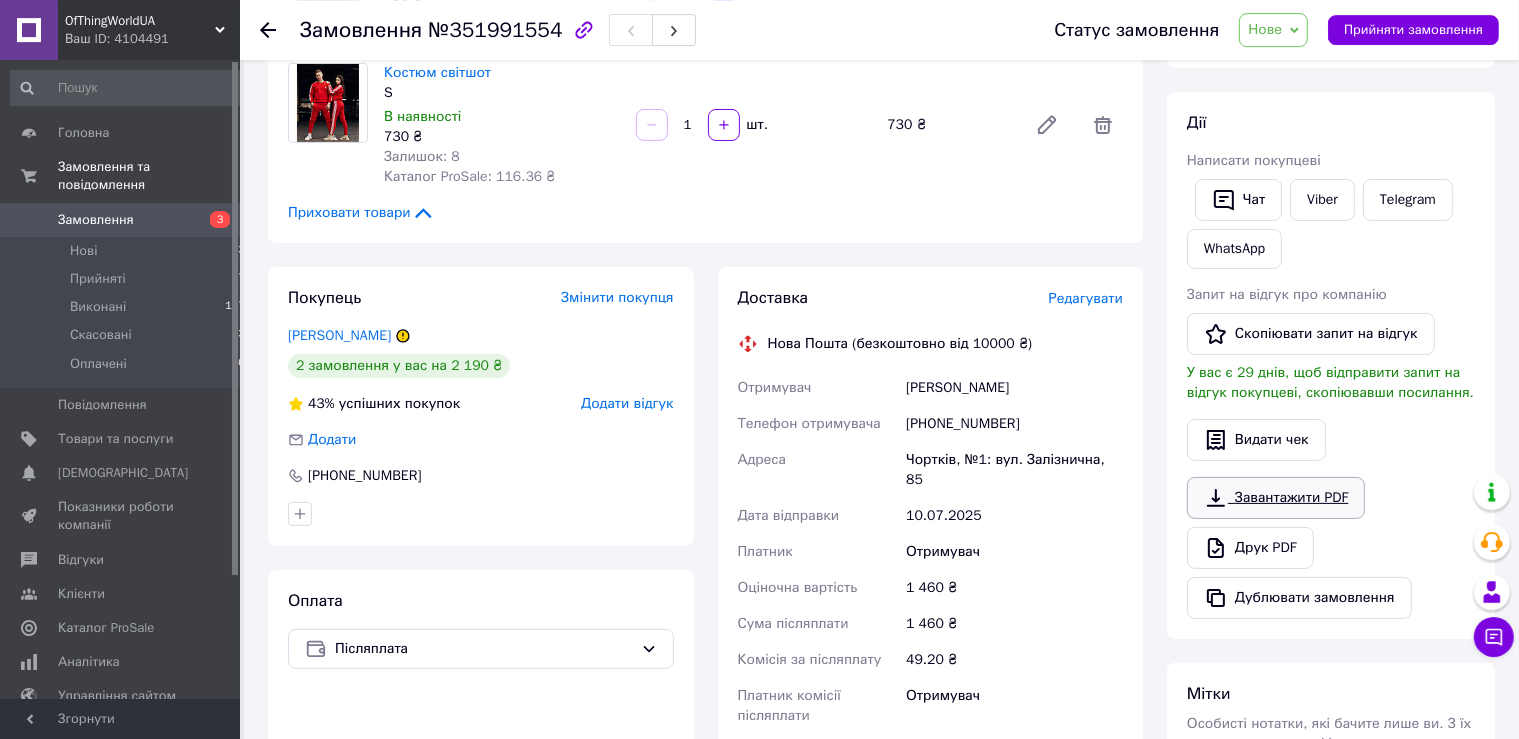 scroll, scrollTop: 316, scrollLeft: 0, axis: vertical 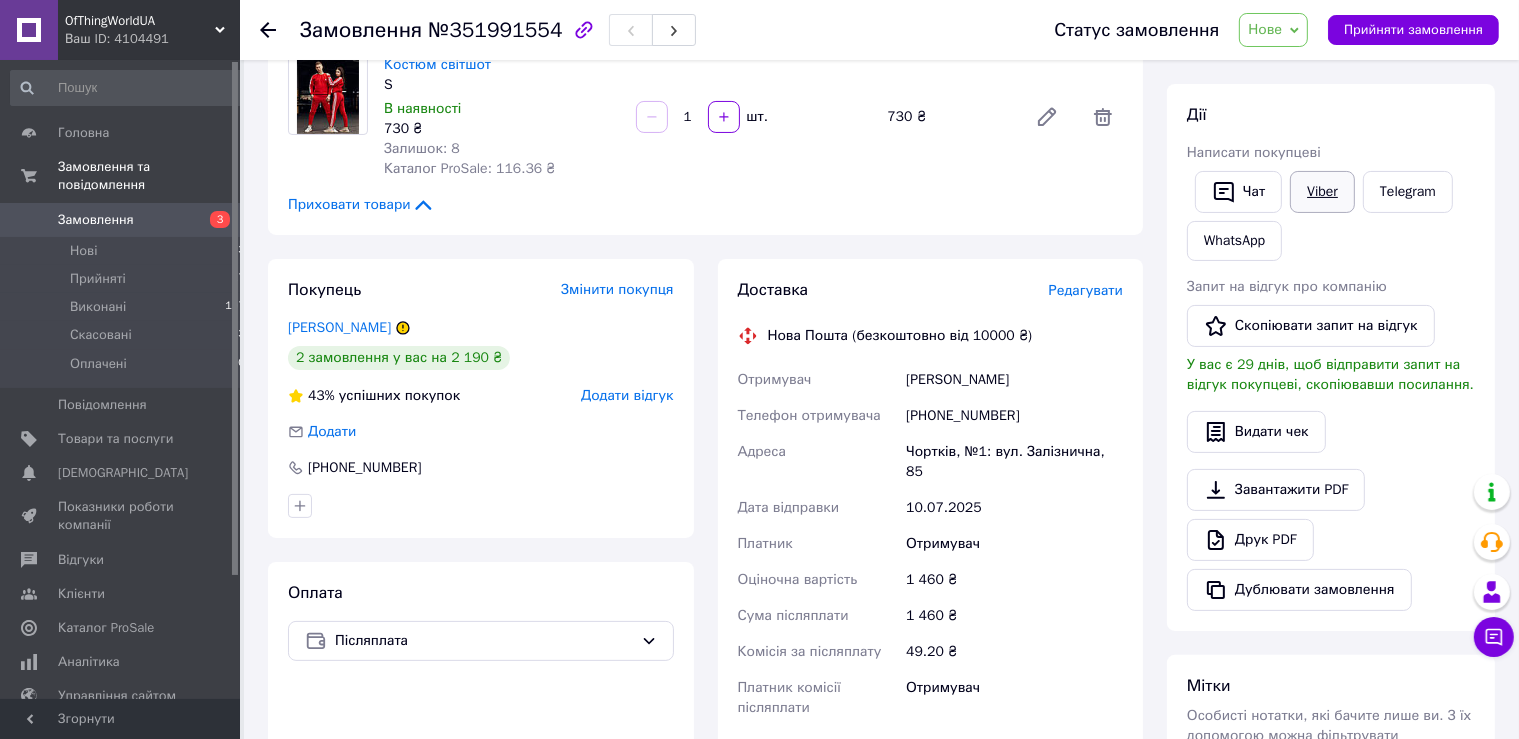 click on "Viber" at bounding box center (1322, 192) 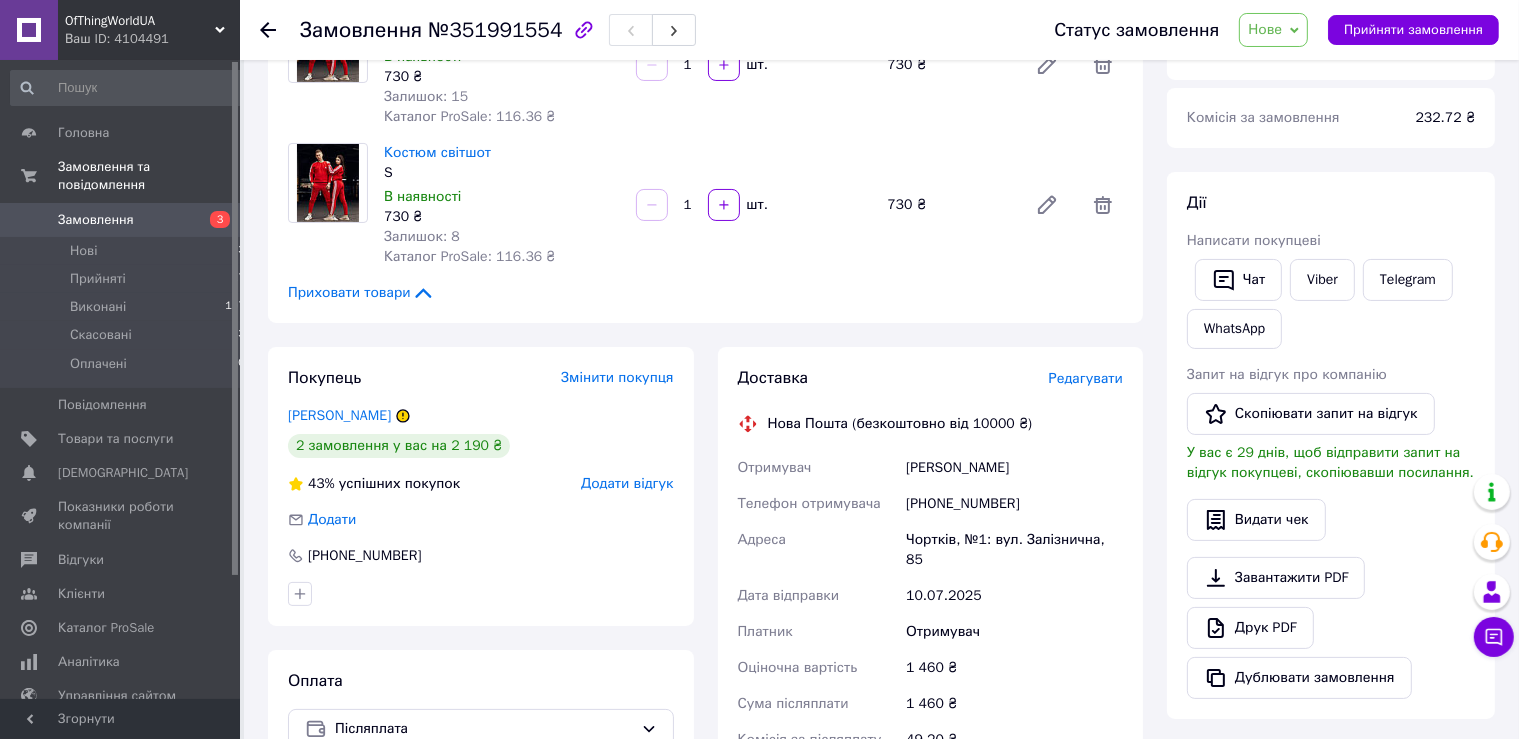 scroll, scrollTop: 105, scrollLeft: 0, axis: vertical 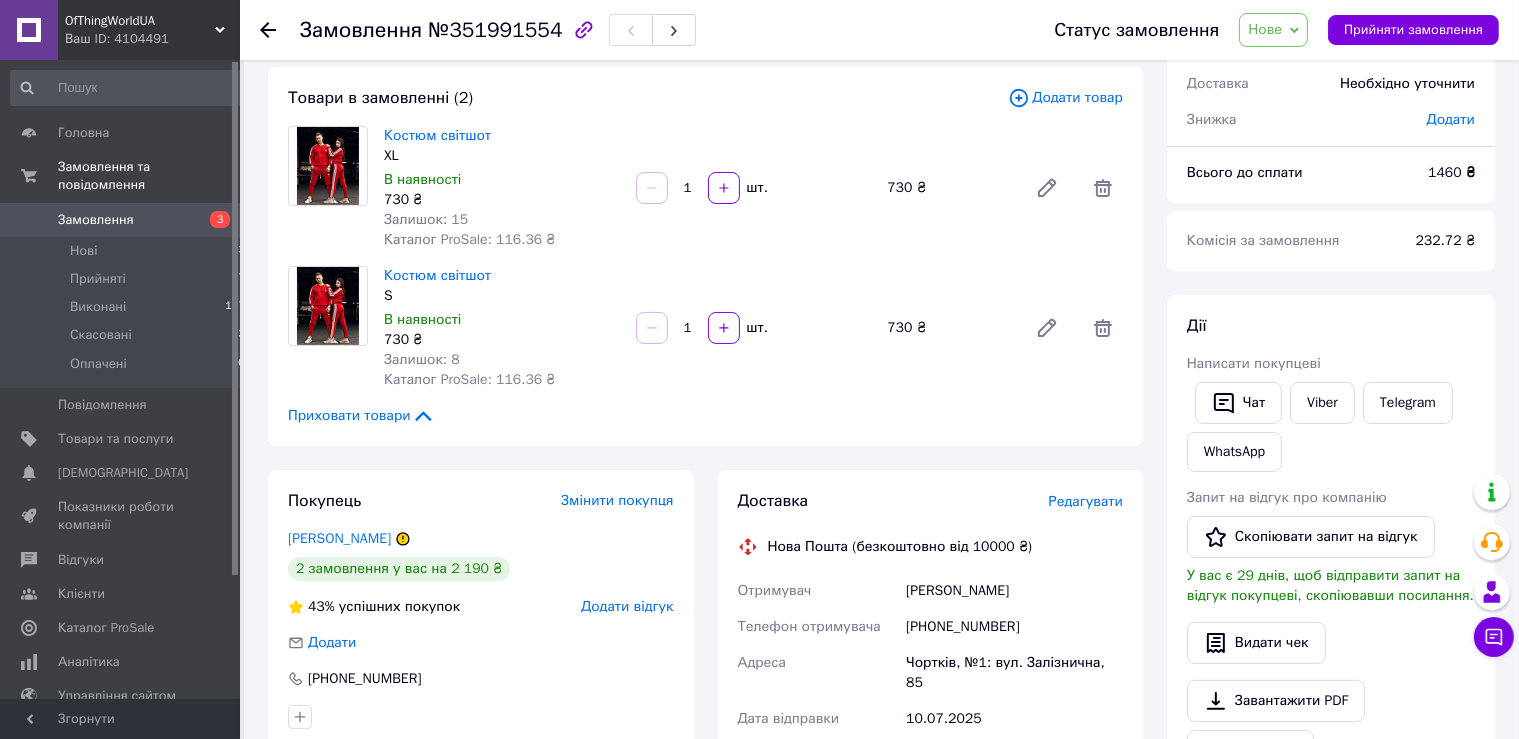 click on "Покупець Змінити покупця Костишак  Іванна  2 замовлення у вас на 2 190 ₴ 43%   успішних покупок Додати відгук Додати +380683316354 Оплата Післяплата" at bounding box center [481, 810] 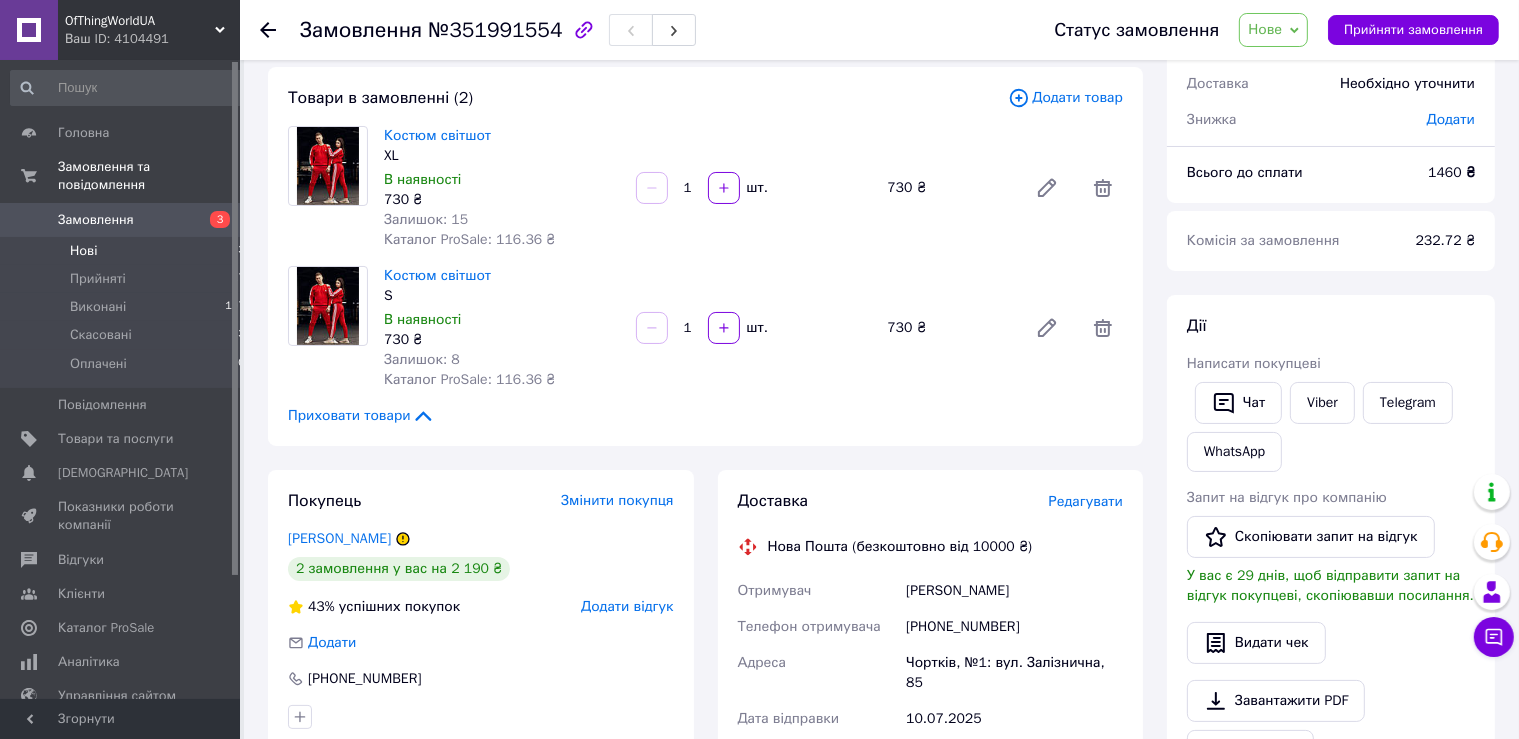 click on "Нові 3" at bounding box center (128, 251) 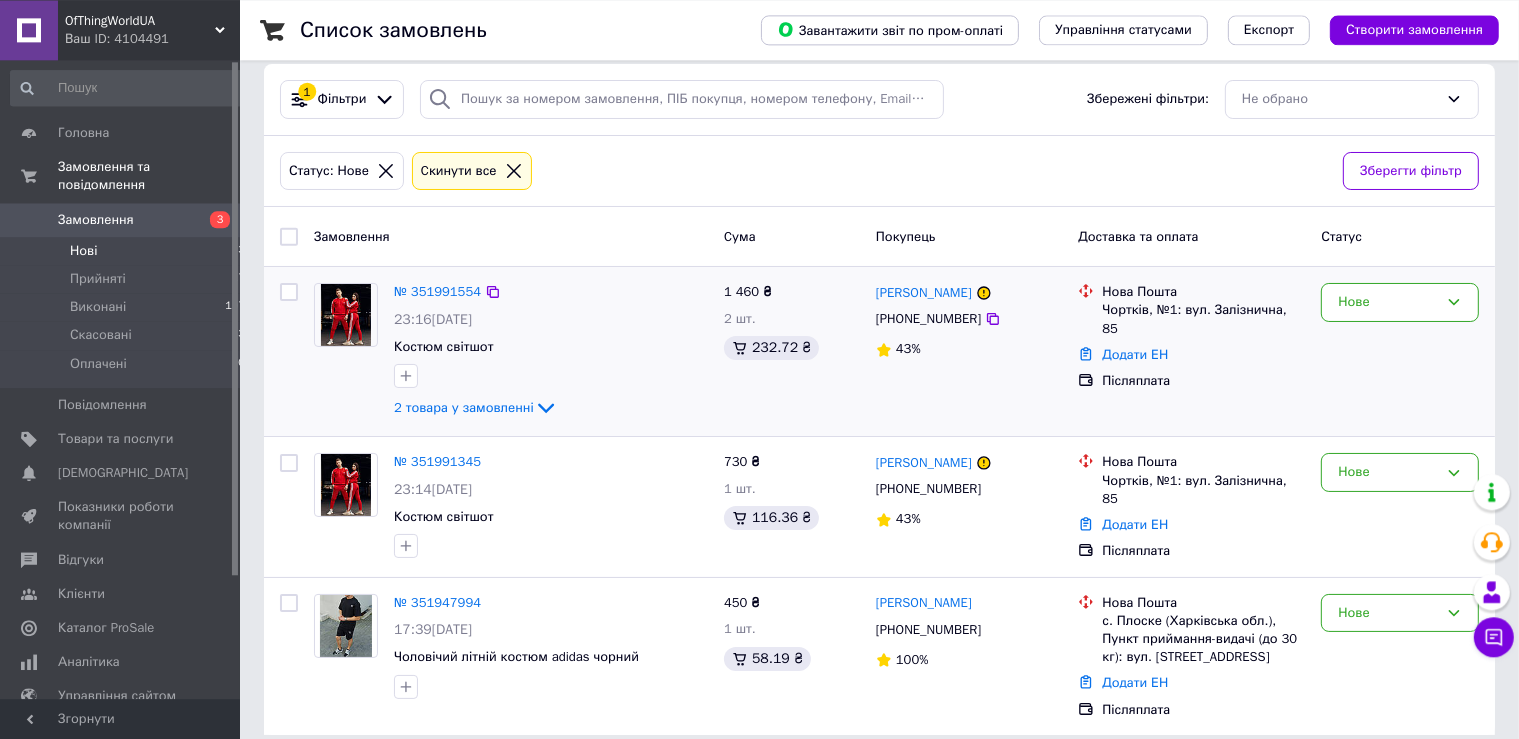 scroll, scrollTop: 36, scrollLeft: 0, axis: vertical 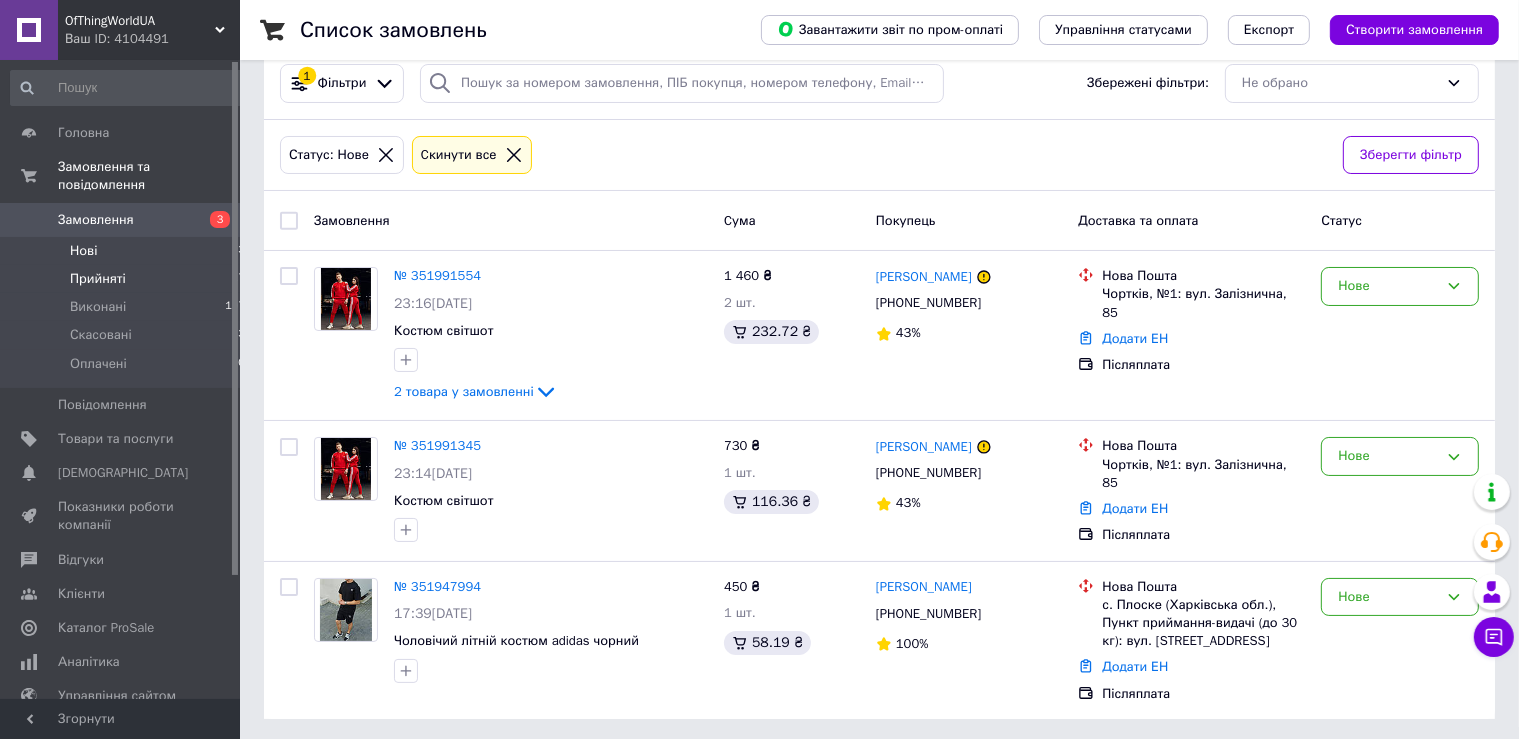 click on "Прийняті 17" at bounding box center (128, 279) 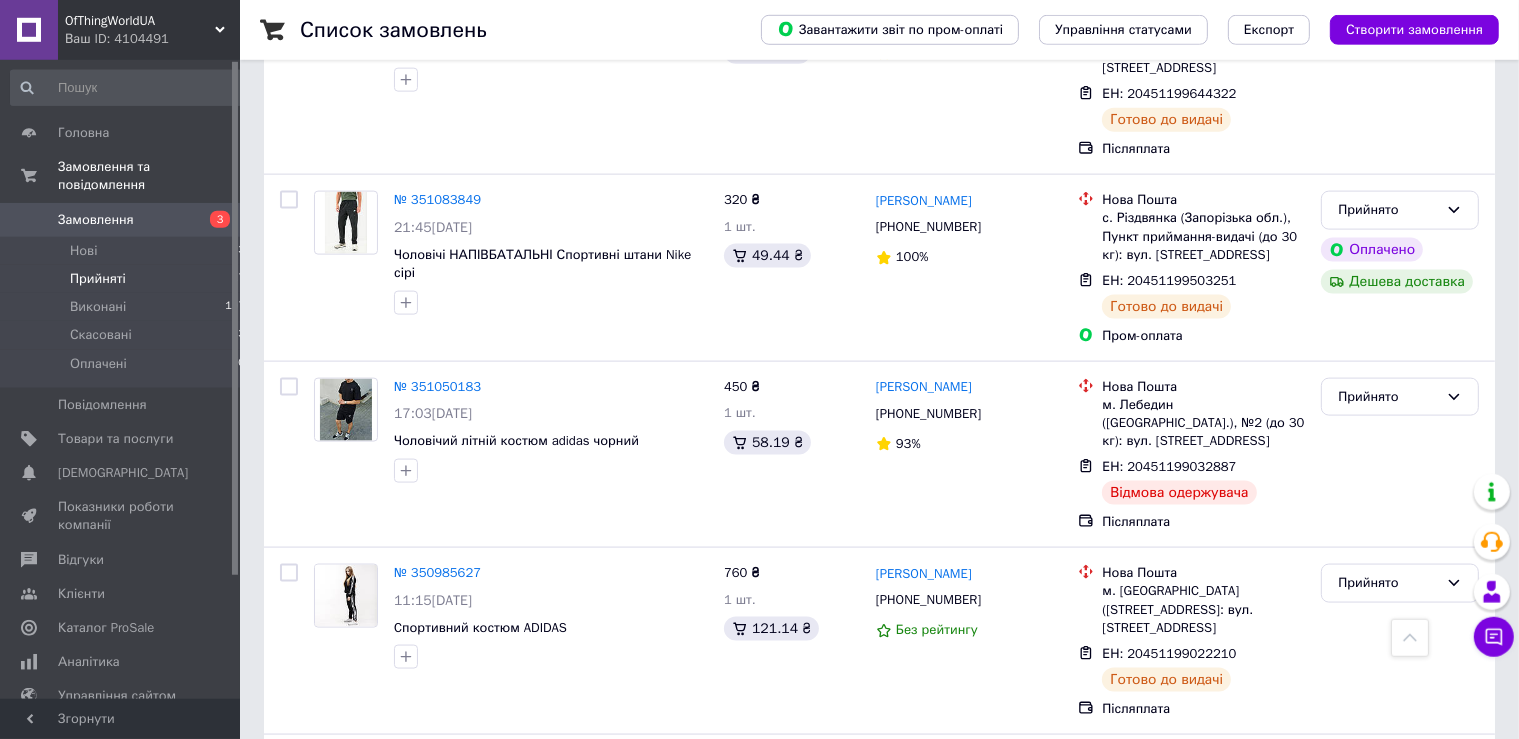 scroll, scrollTop: 2665, scrollLeft: 0, axis: vertical 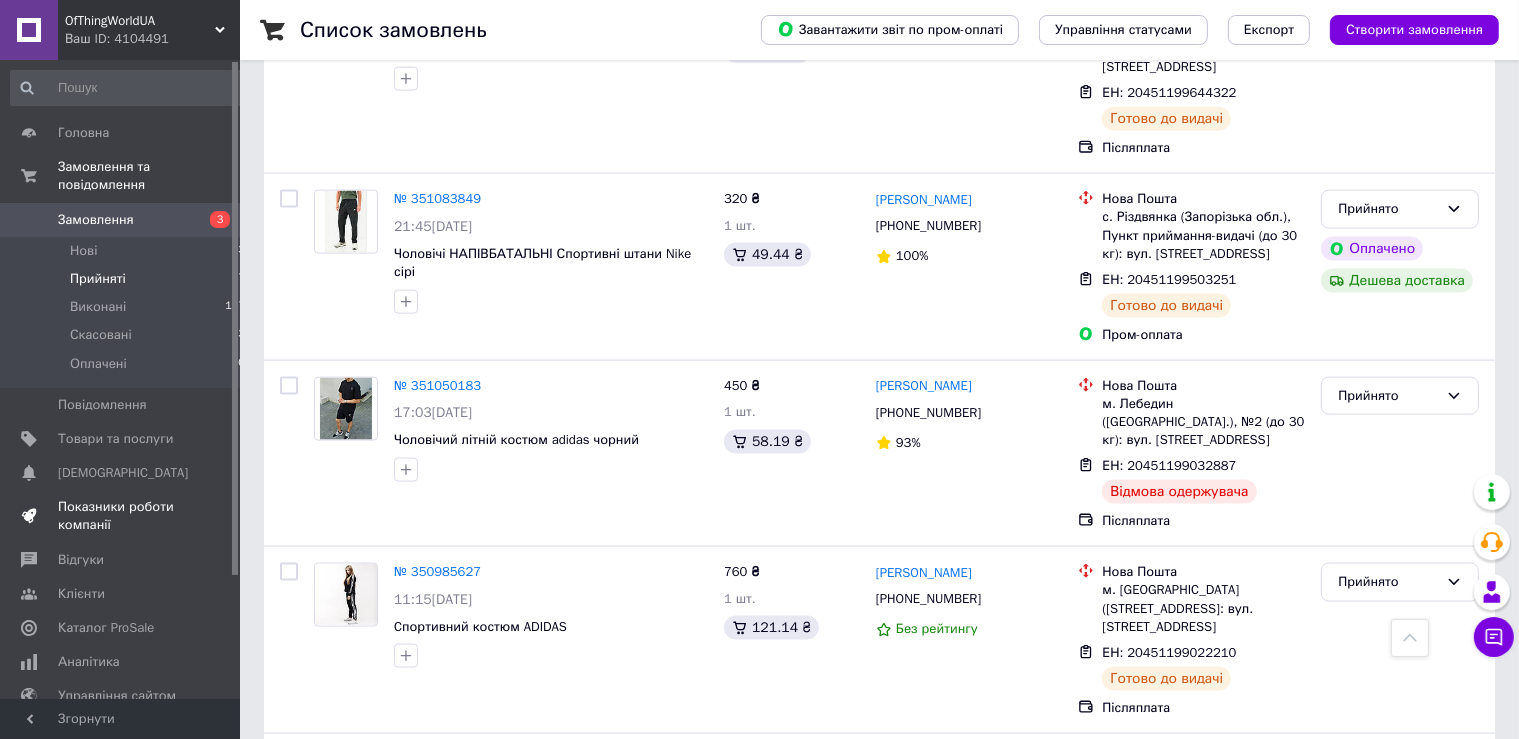 click on "Показники роботи компанії" at bounding box center [121, 516] 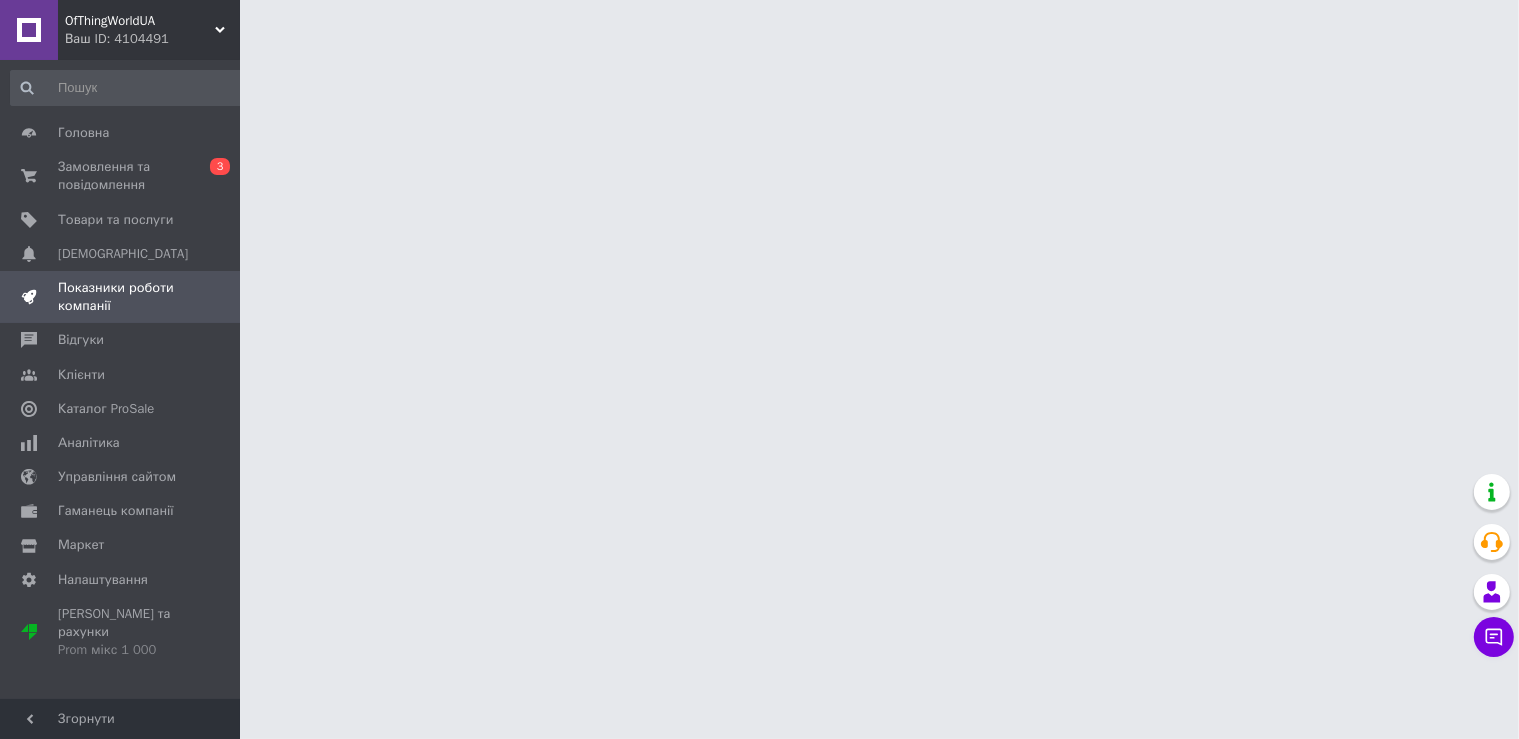 scroll, scrollTop: 0, scrollLeft: 0, axis: both 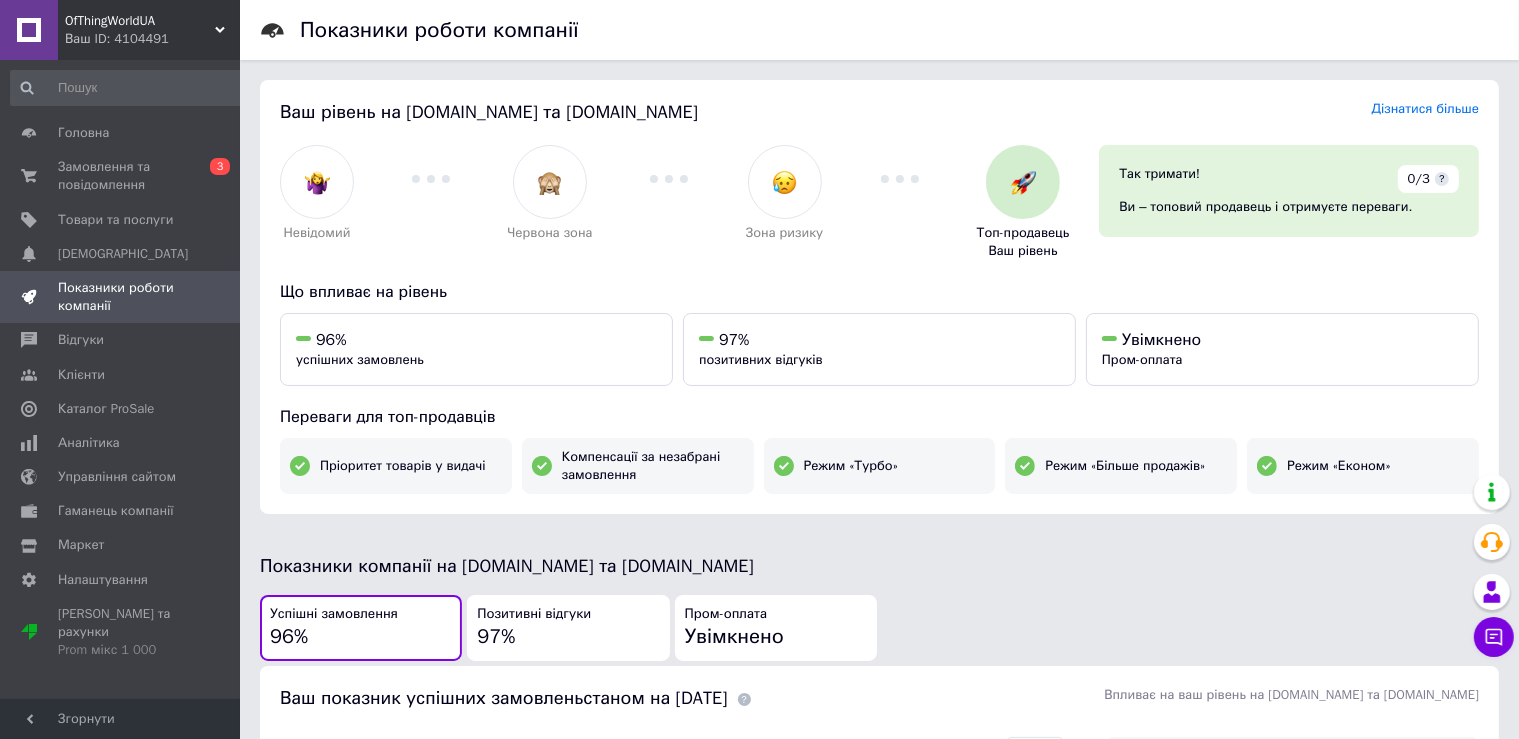 click on "Показники роботи компанії Ваш рівень на Prom.ua та Bigl.ua Дізнатися більше Невідомий Червона зона Зона ризику Топ-продавець Ваш рівень Так тримати! 0/3 ? Ви – топовий продавець і отримуєте переваги. Що впливає на рівень 96% успішних замовлень 97% позитивних відгуків Увімкнено Пром-оплата Переваги для топ-продавців Пріоритет товарів у видачі Компенсації за незабрані замовлення Режим «Турбо» Режим «Більше продажів» Режим «Економ» Показники компанії на Prom.ua та Bigl.ua Успішні замовлення 96% Позитивні відгуки 97% Пром-оплата Увімкнено Ваш показник успішних замовлень  96%" at bounding box center [879, 885] 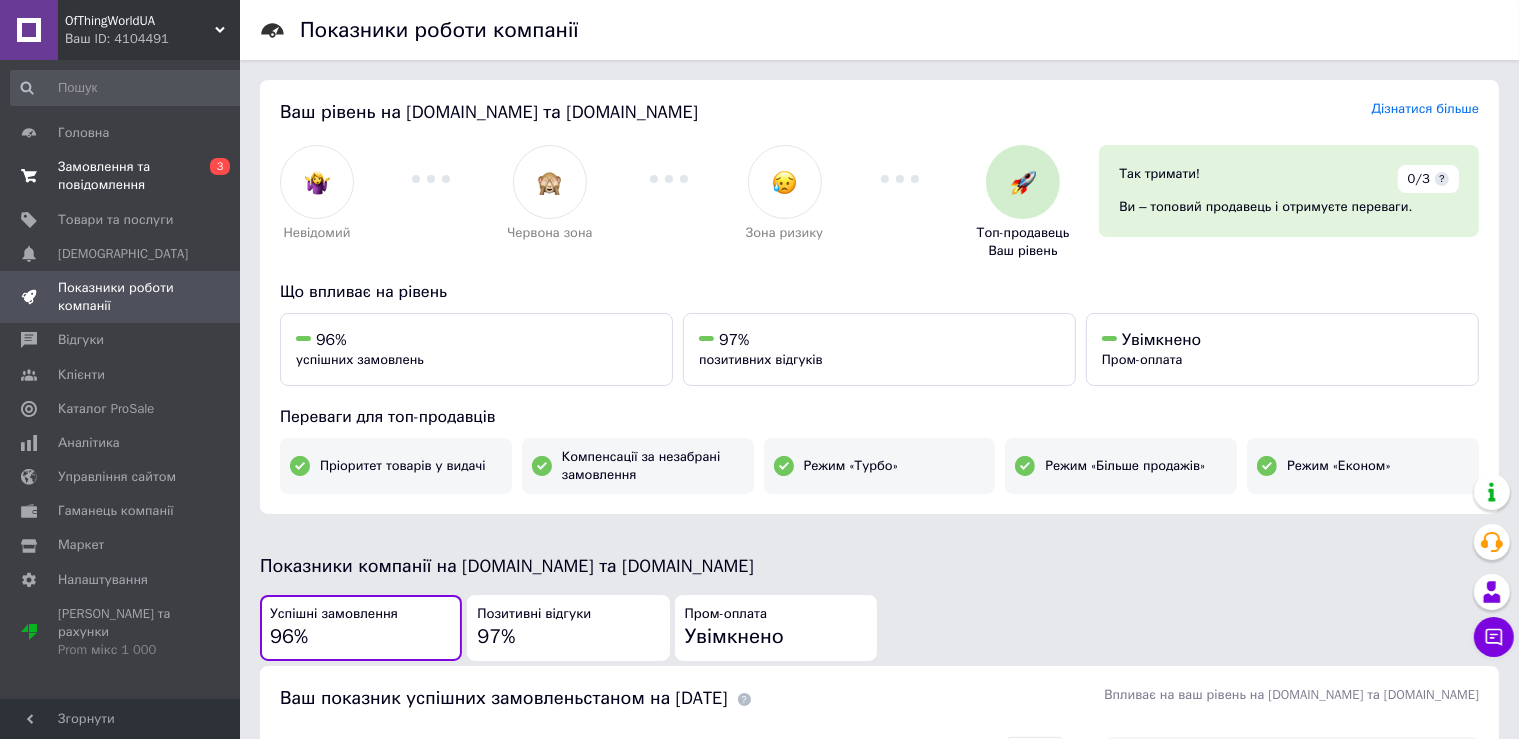click on "Замовлення та повідомлення" at bounding box center (121, 176) 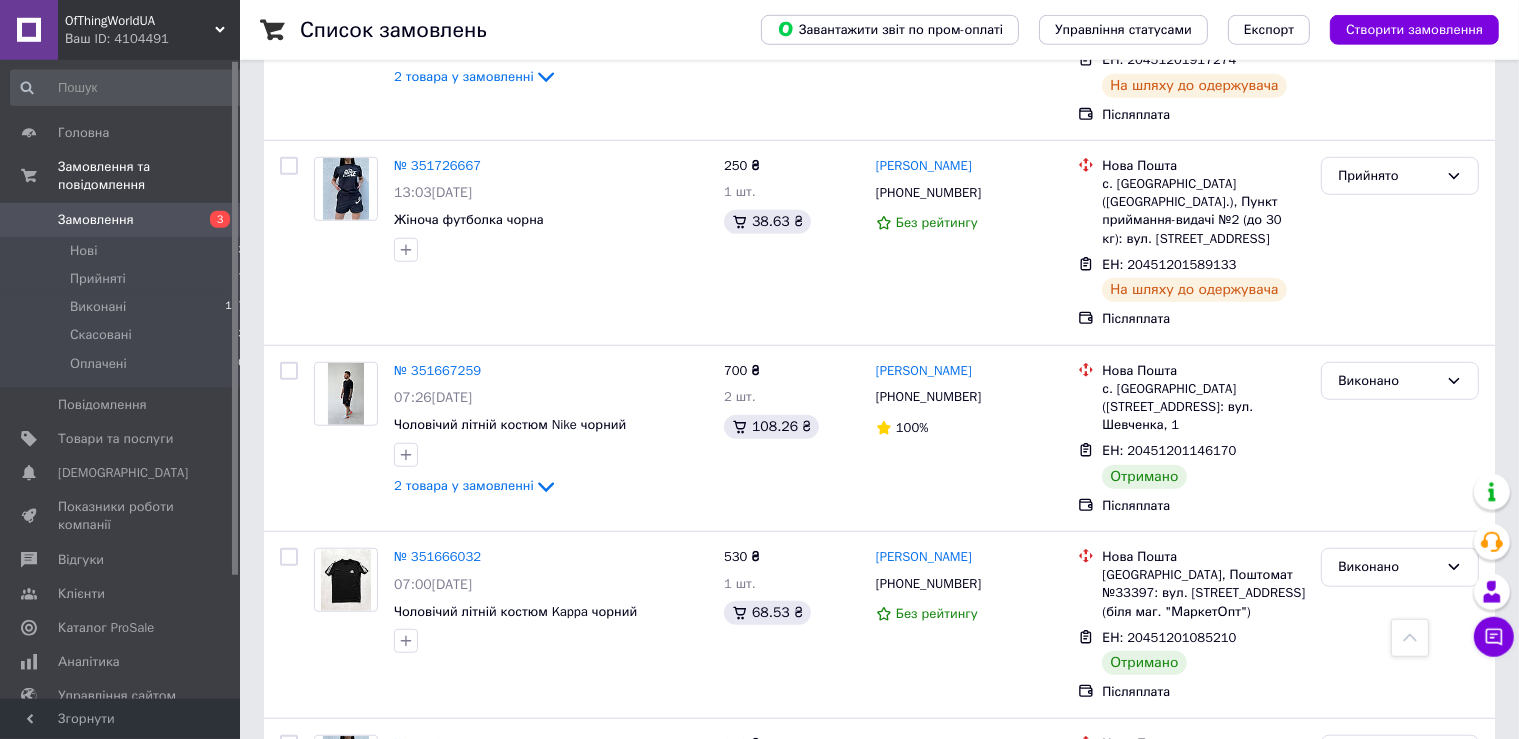 scroll, scrollTop: 1478, scrollLeft: 0, axis: vertical 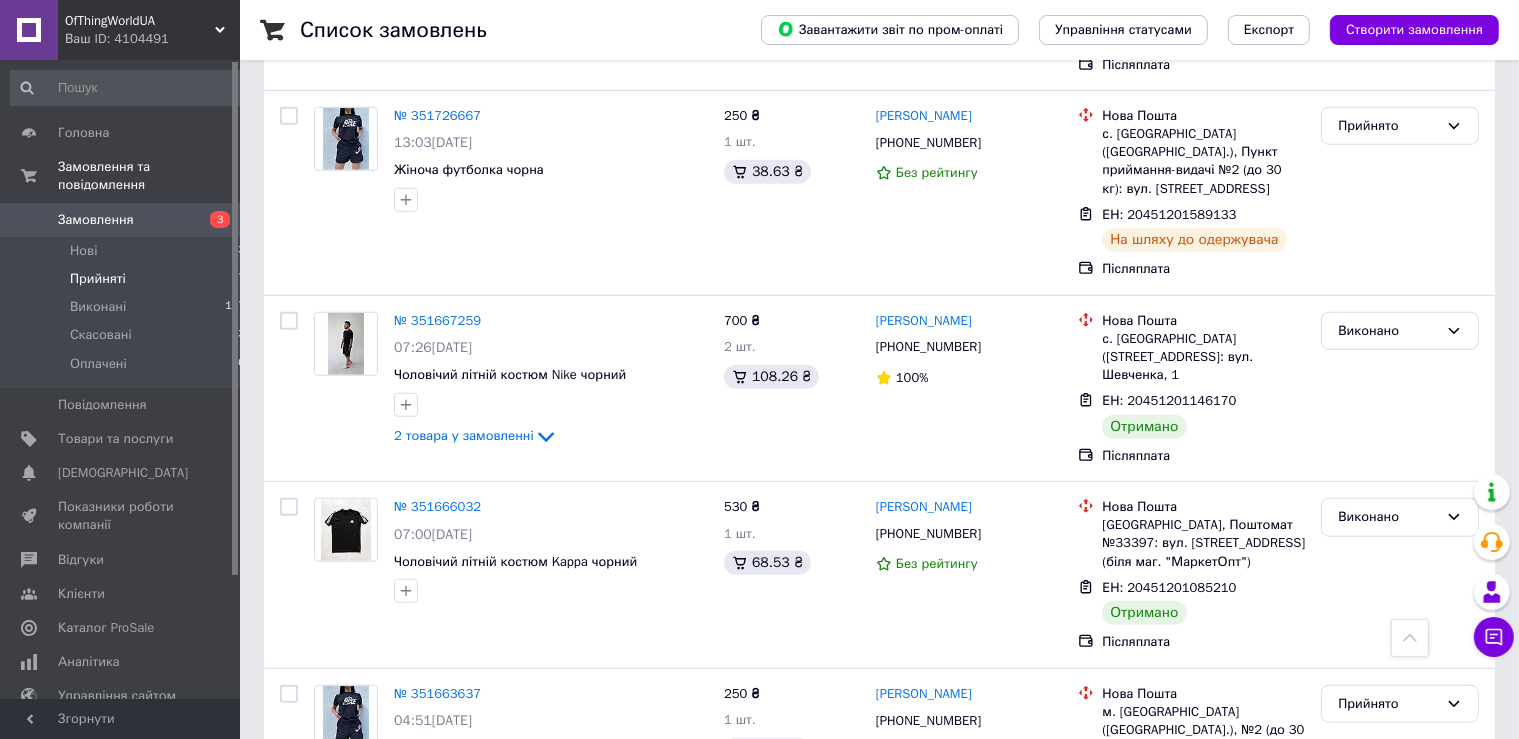 click on "Прийняті" at bounding box center [98, 279] 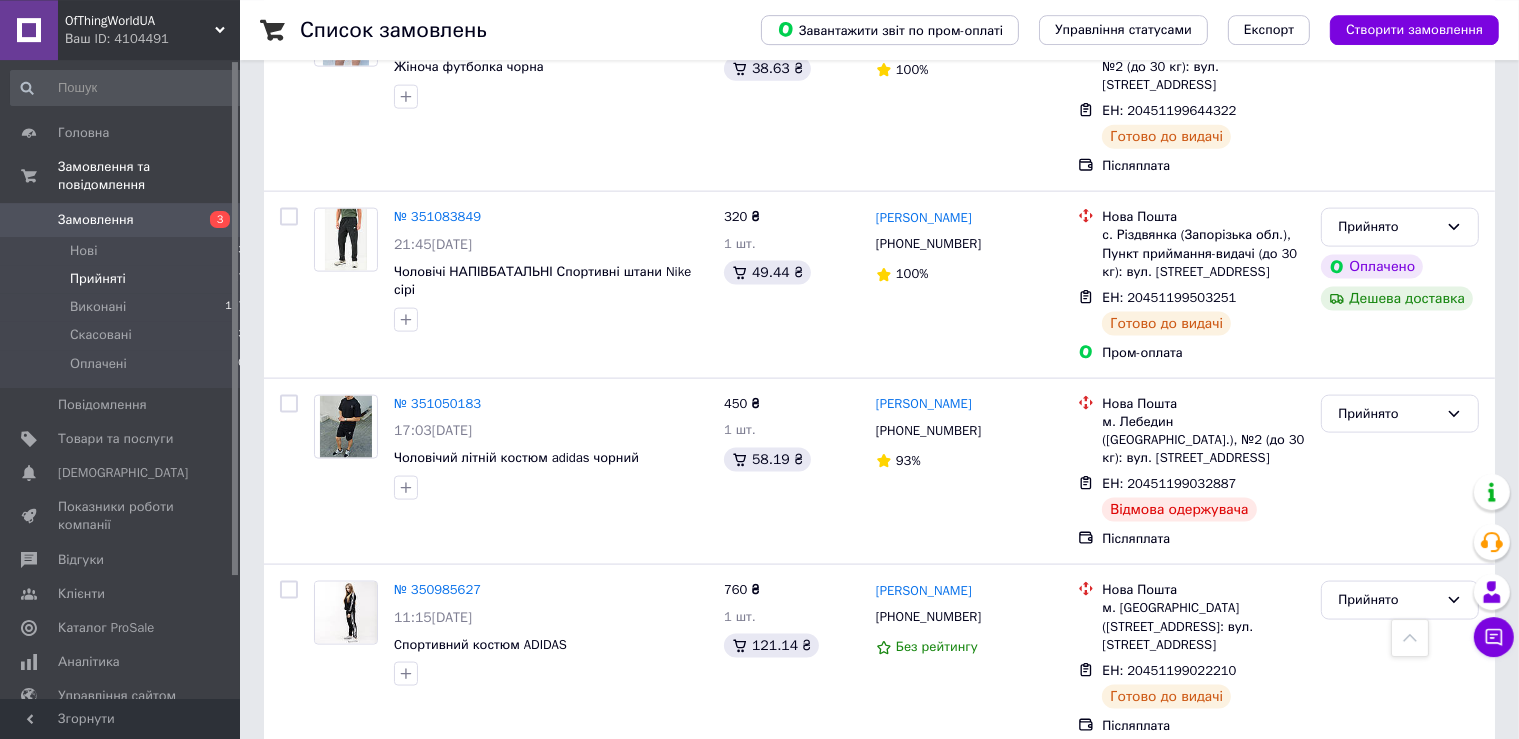 scroll, scrollTop: 2665, scrollLeft: 0, axis: vertical 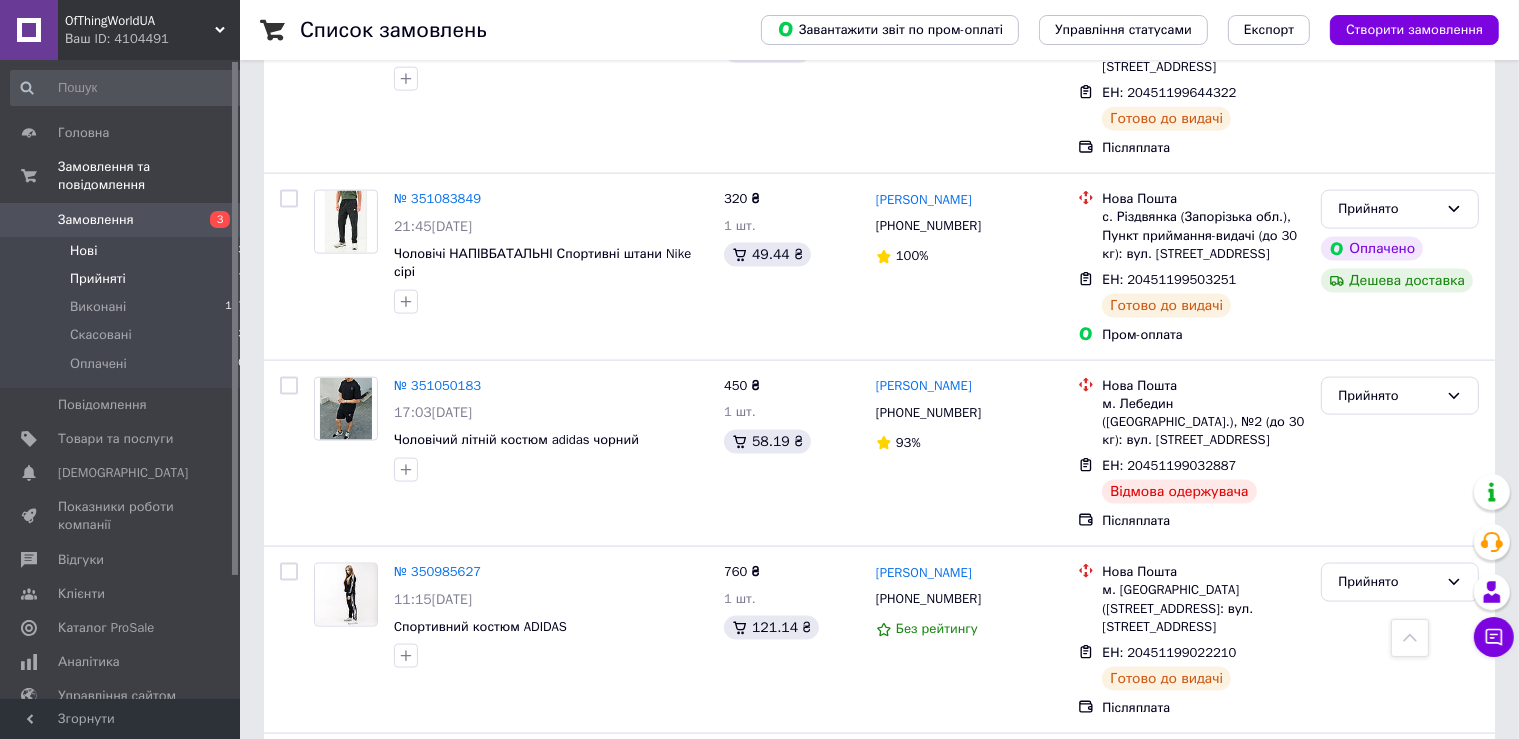 click on "Нові 3" at bounding box center [128, 251] 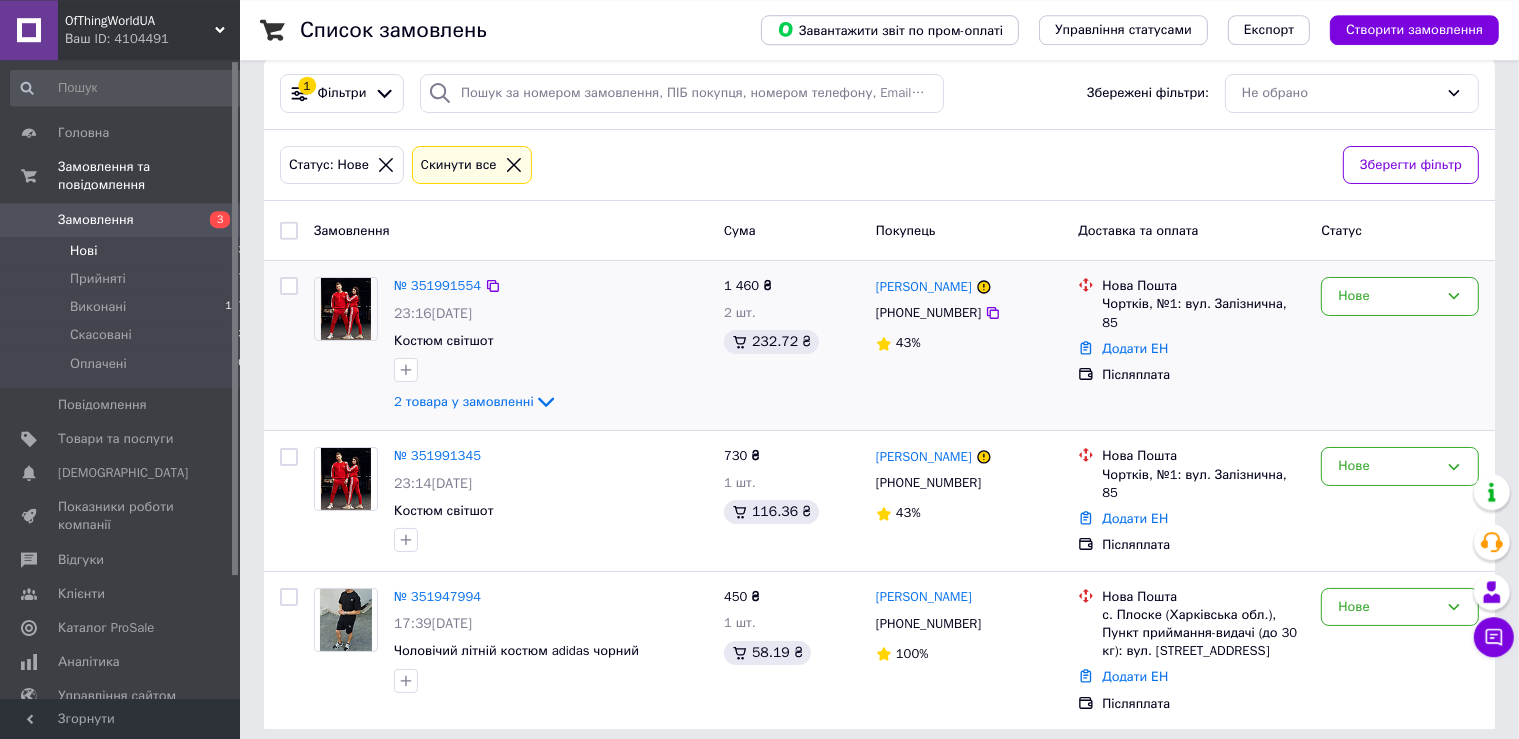 scroll, scrollTop: 36, scrollLeft: 0, axis: vertical 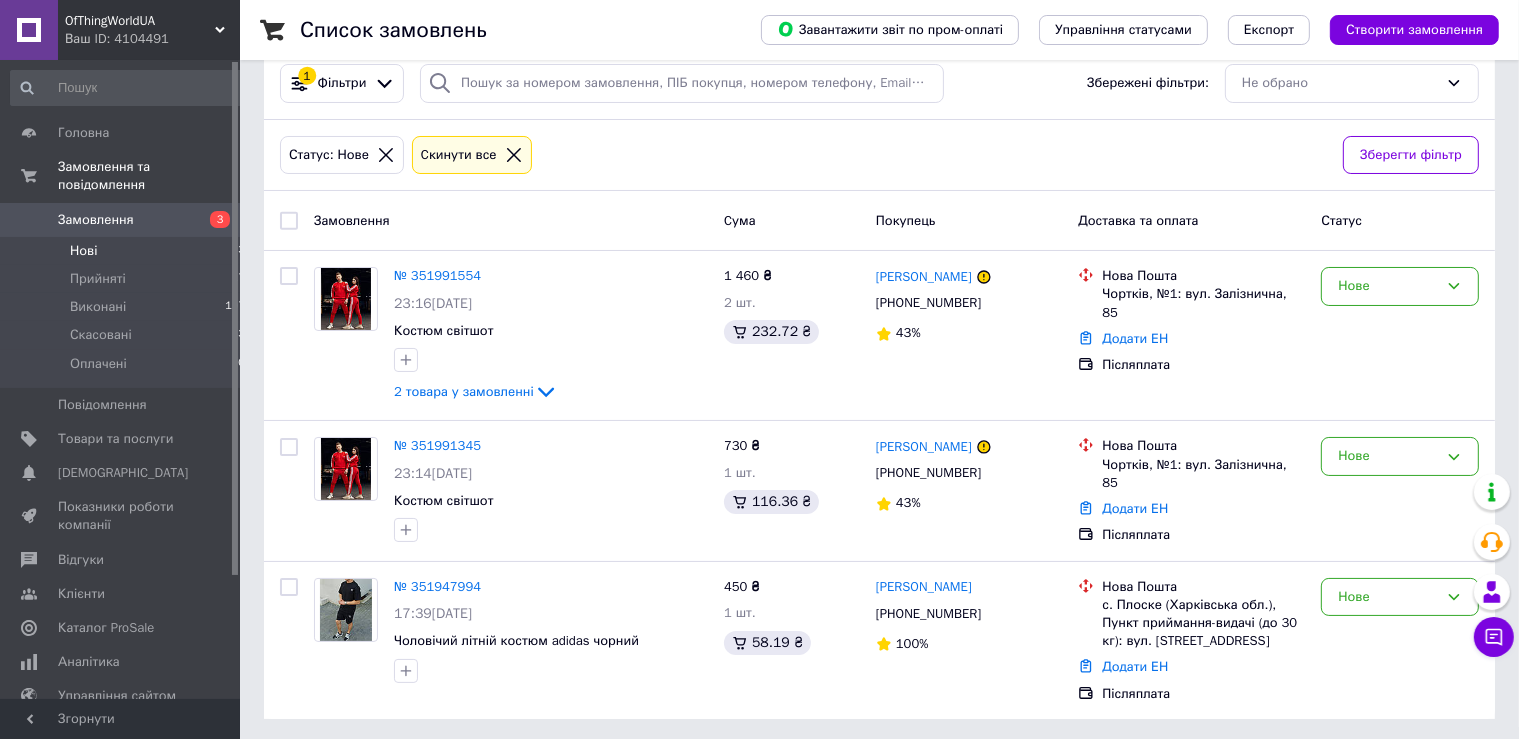 click on "Нові 3" at bounding box center [128, 251] 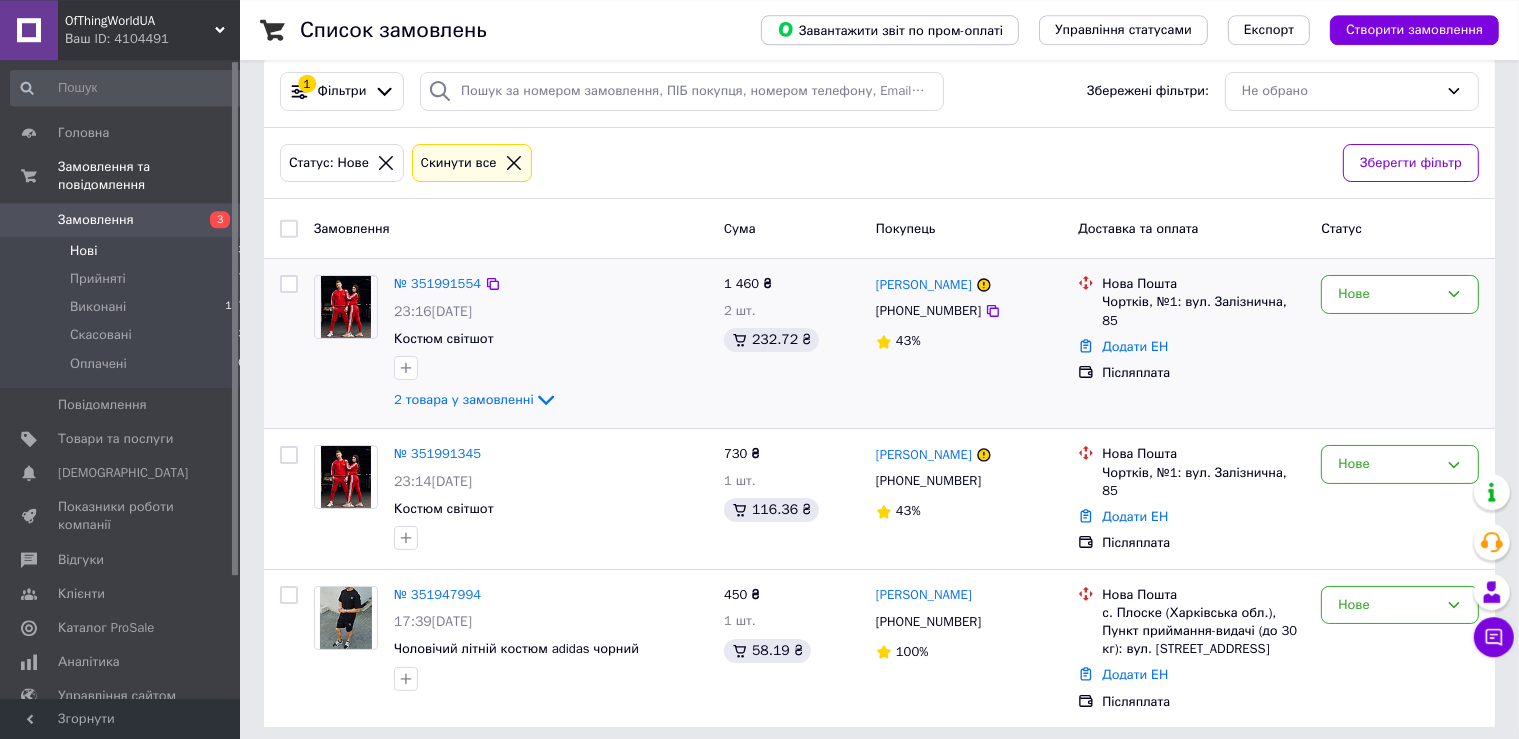 scroll, scrollTop: 36, scrollLeft: 0, axis: vertical 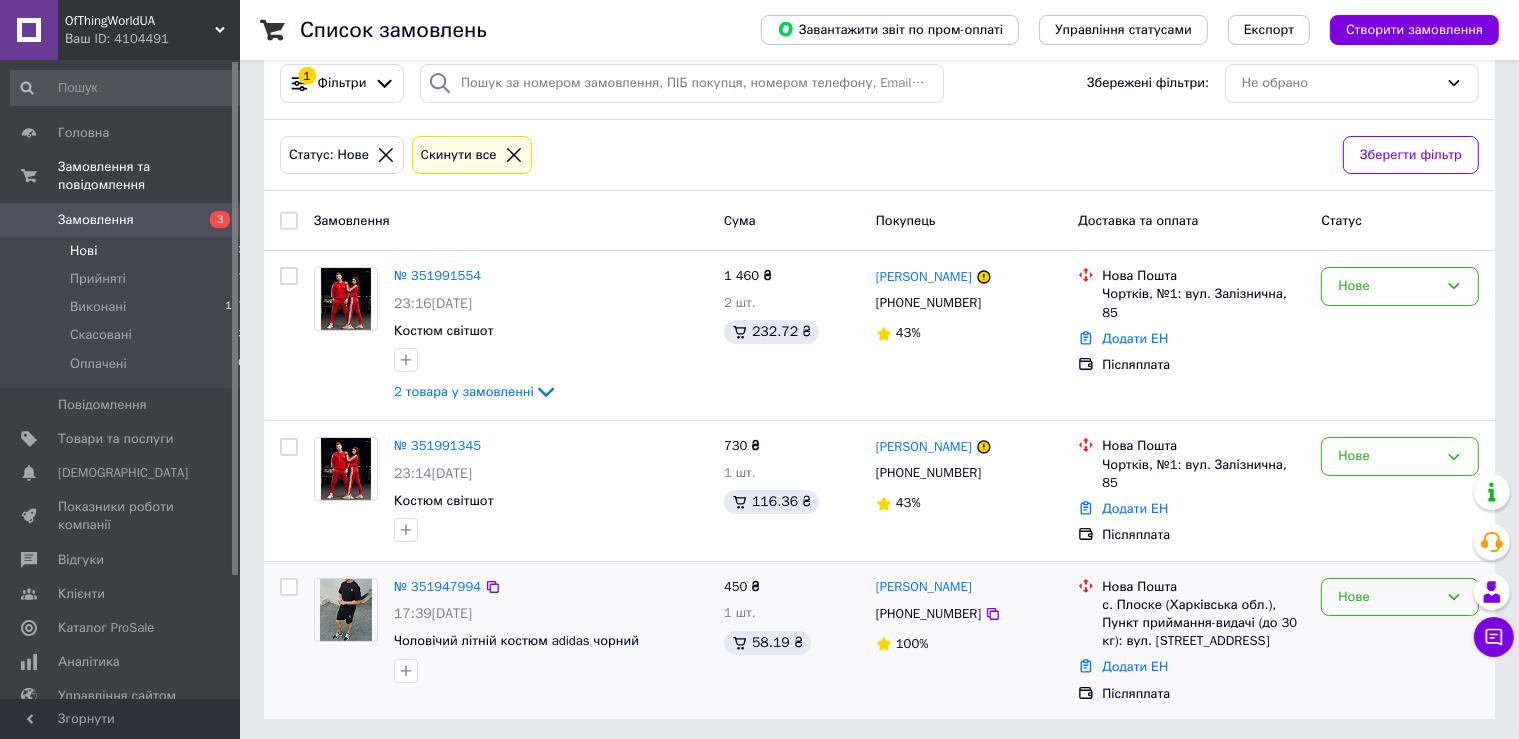 click on "Нове" at bounding box center [1388, 597] 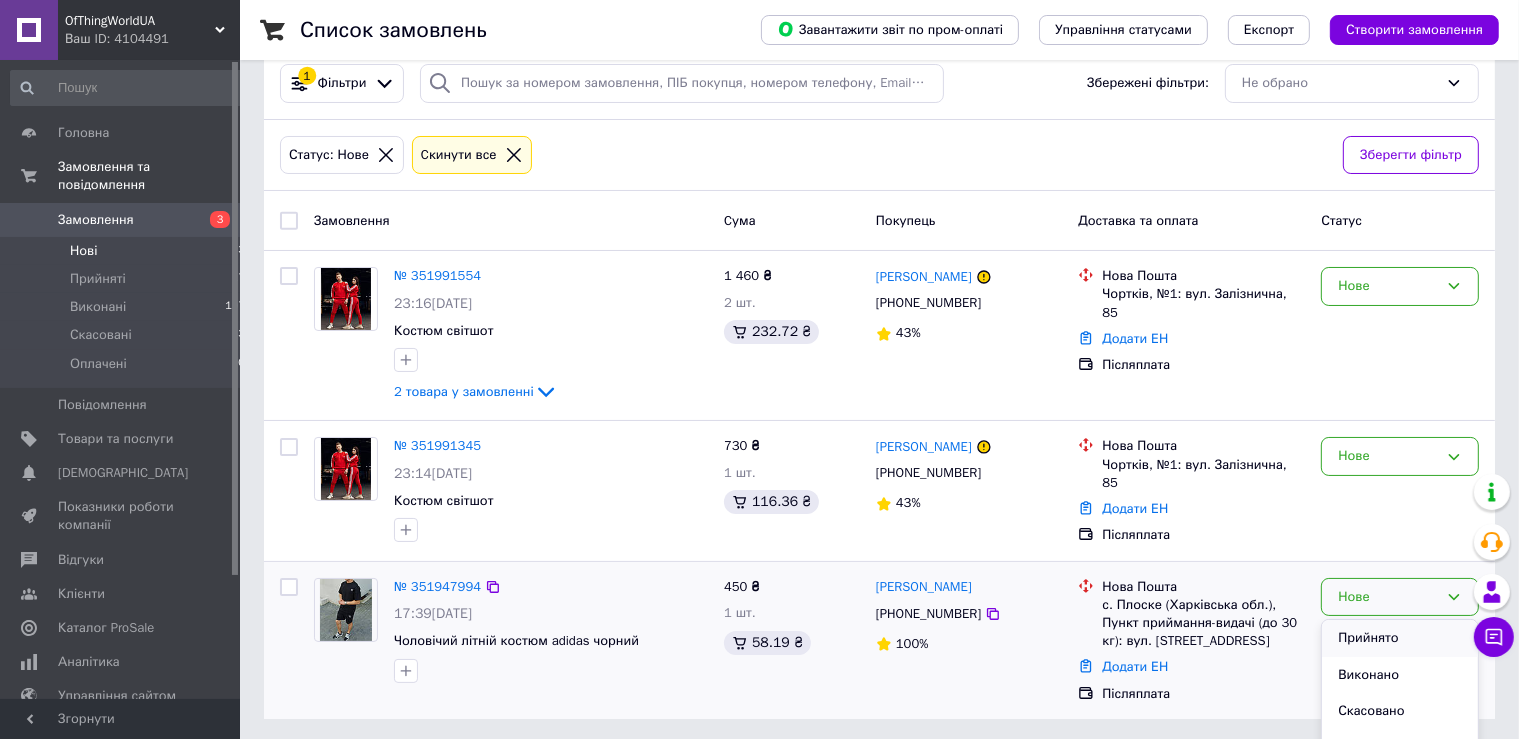click on "Прийнято" at bounding box center [1400, 638] 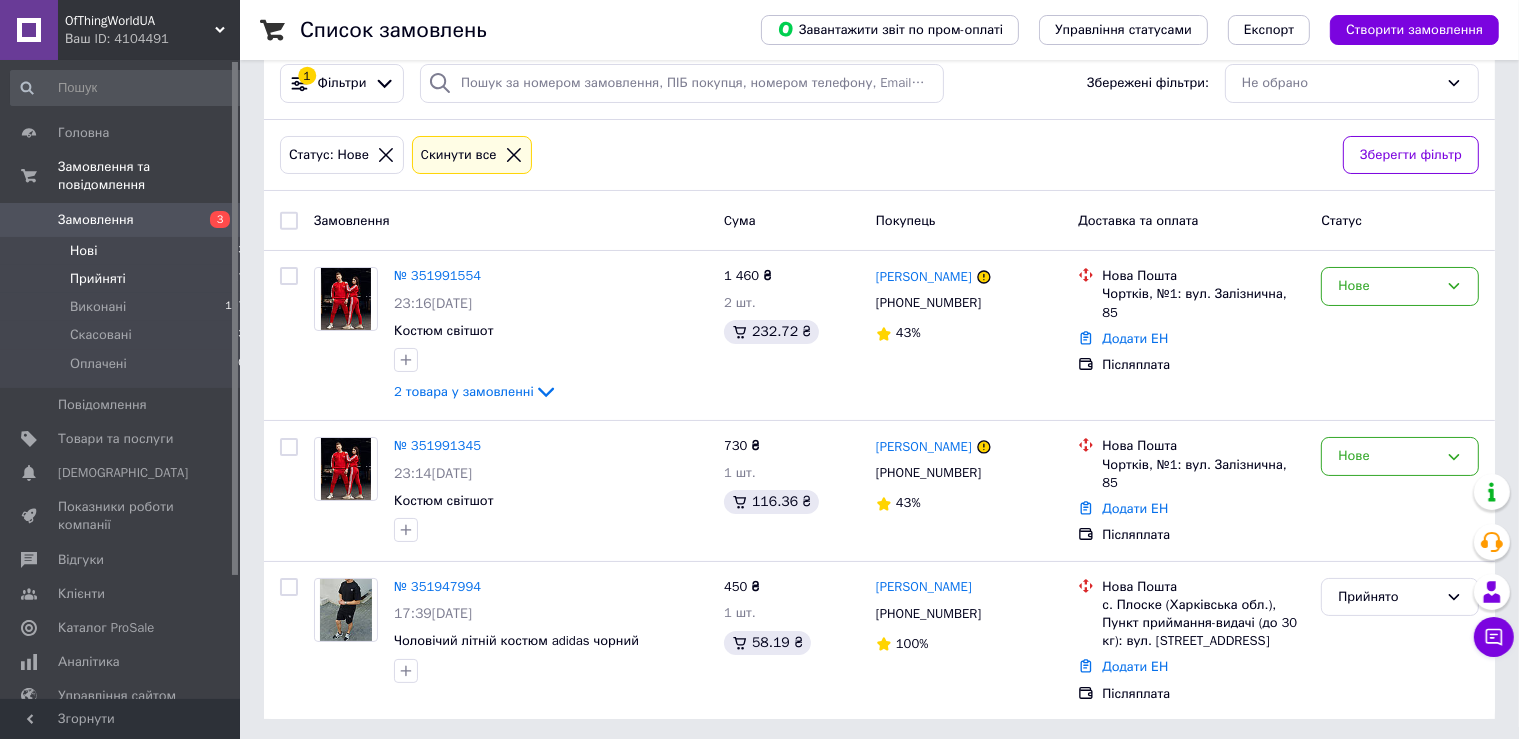 click on "Прийняті" at bounding box center (98, 279) 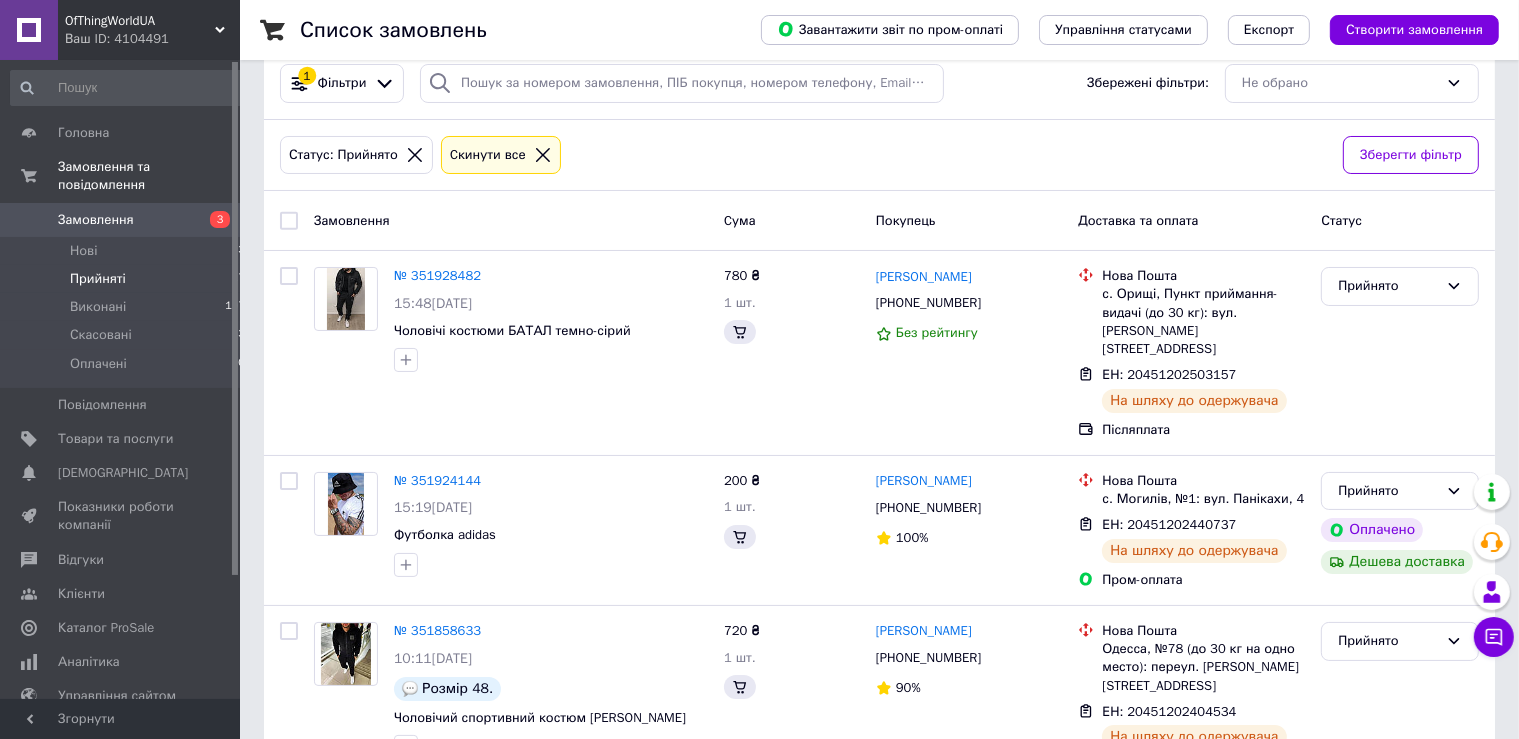 scroll, scrollTop: 0, scrollLeft: 0, axis: both 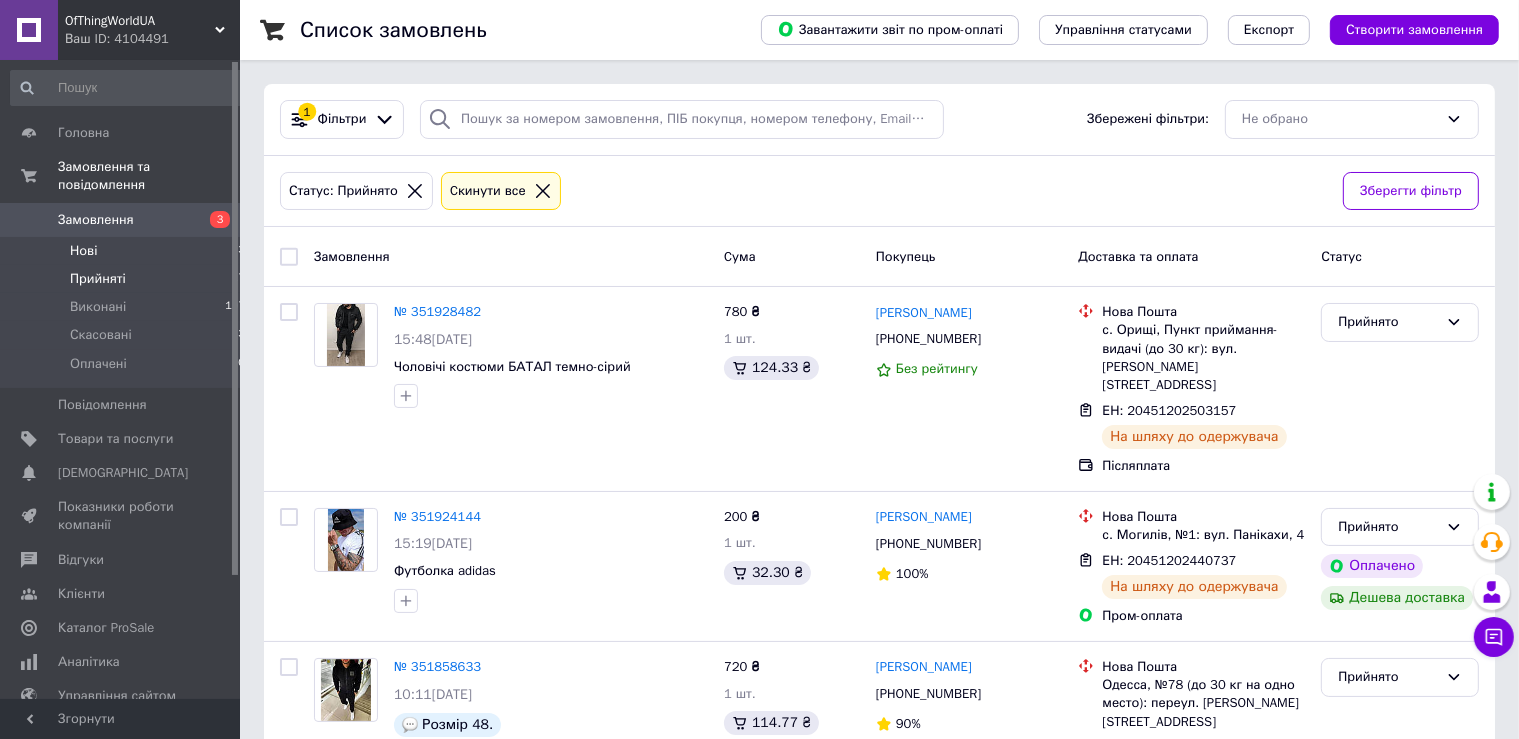 click on "Нові 3" at bounding box center [128, 251] 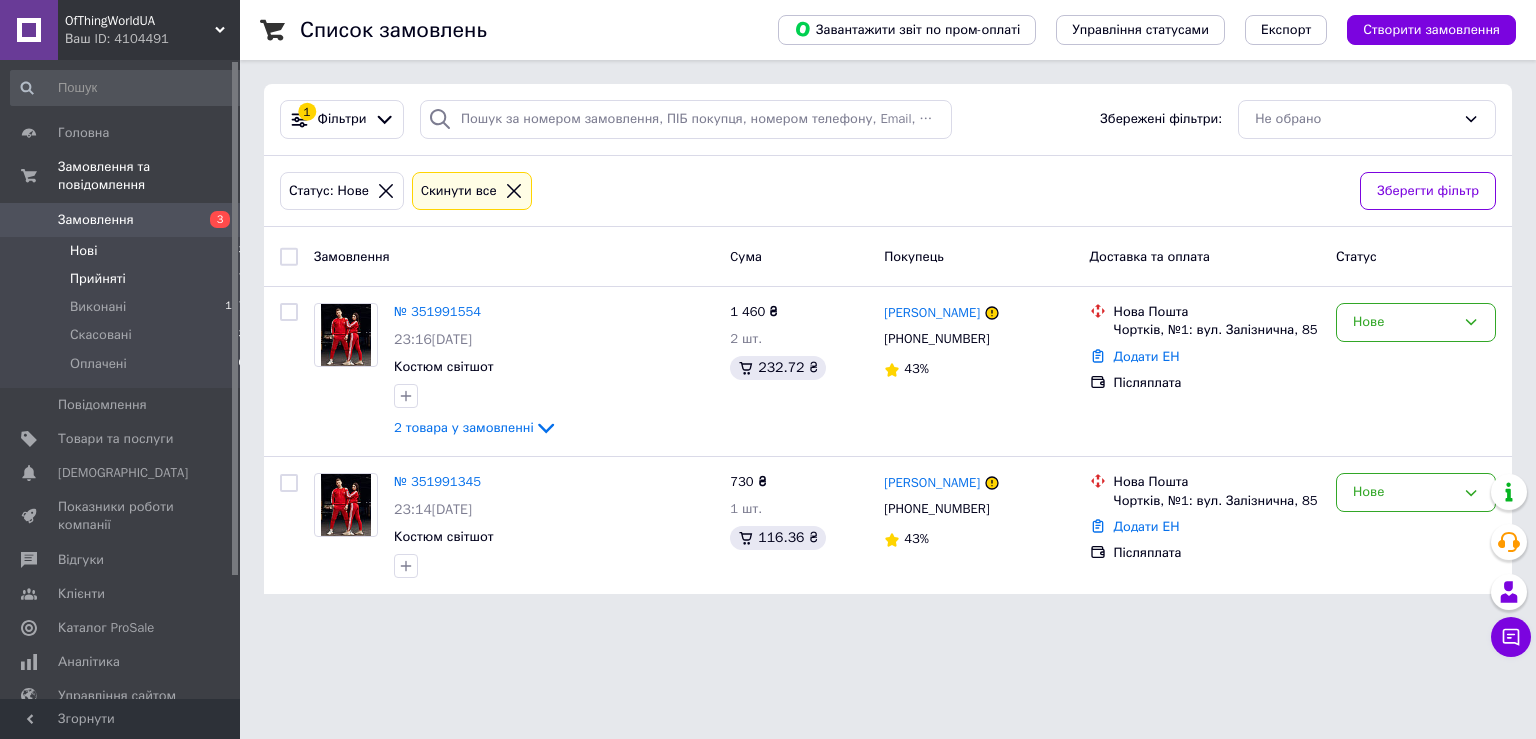 click on "Прийняті" at bounding box center (98, 279) 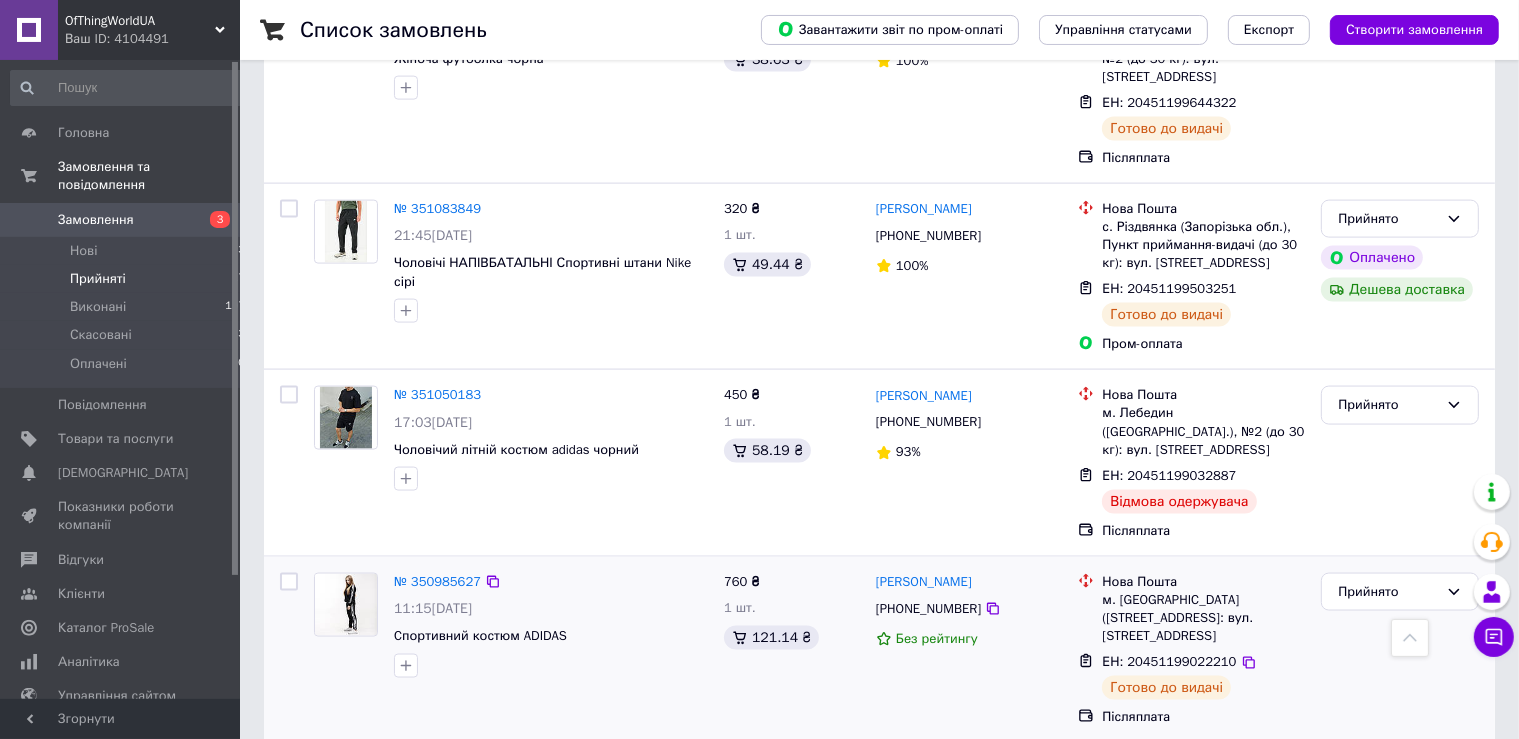 scroll, scrollTop: 2852, scrollLeft: 0, axis: vertical 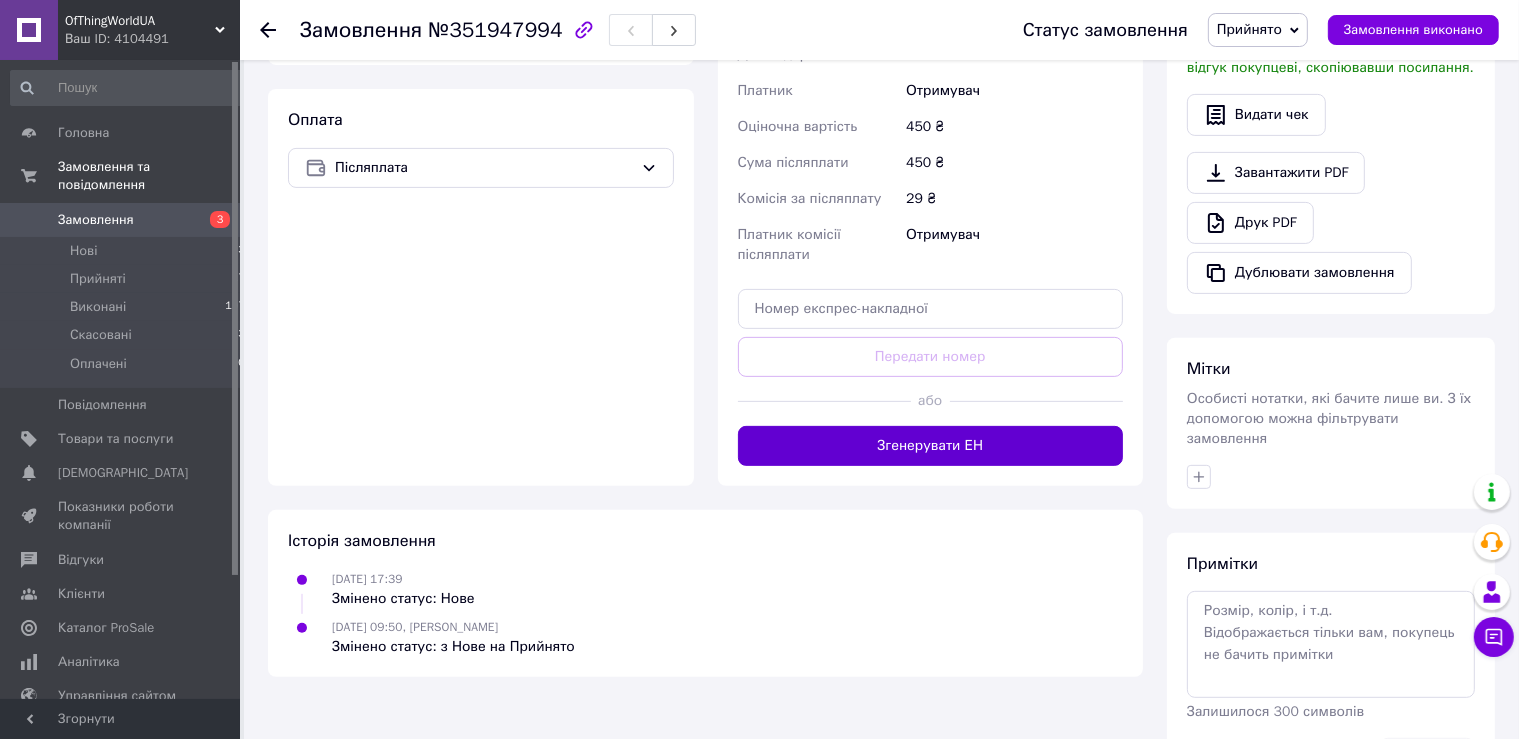click on "Згенерувати ЕН" at bounding box center (931, 446) 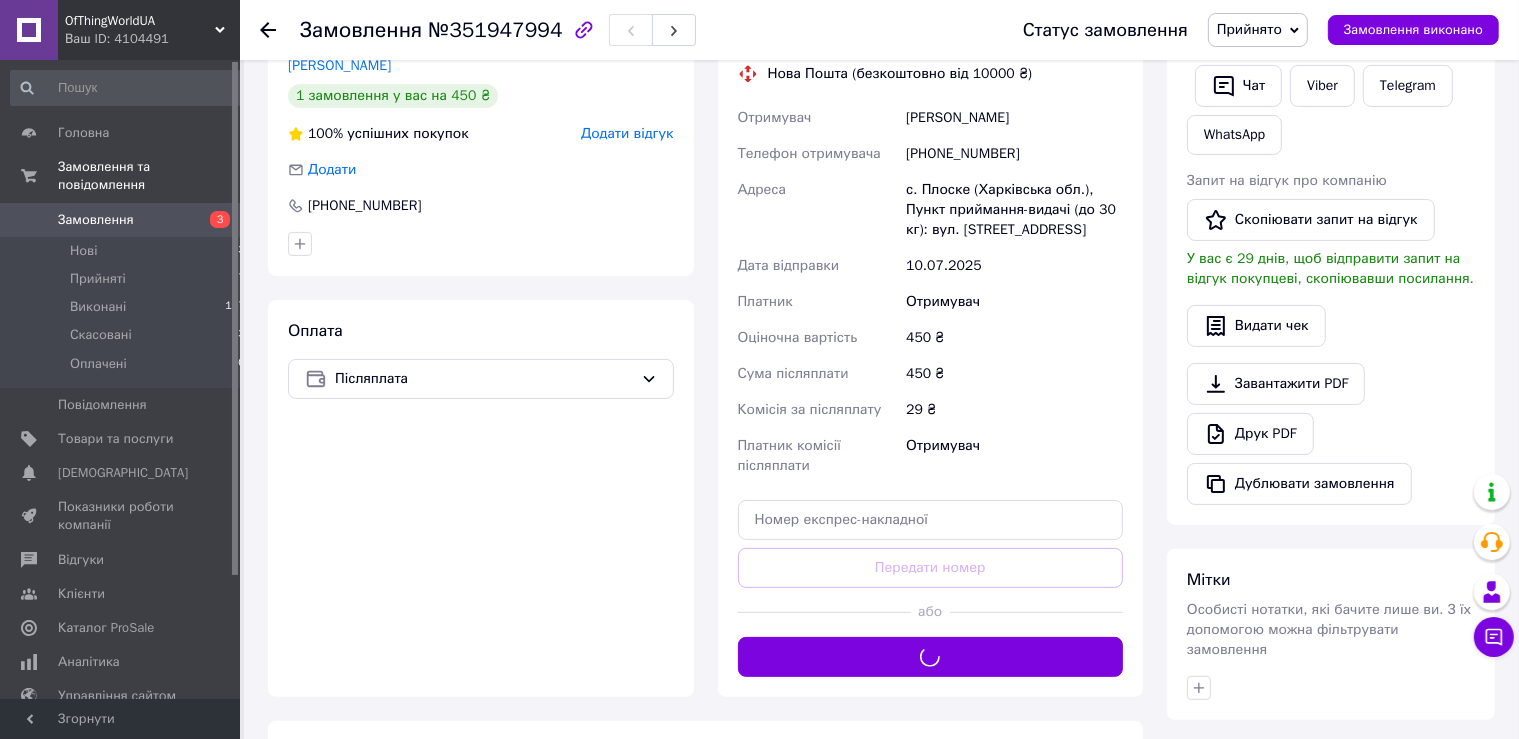scroll, scrollTop: 316, scrollLeft: 0, axis: vertical 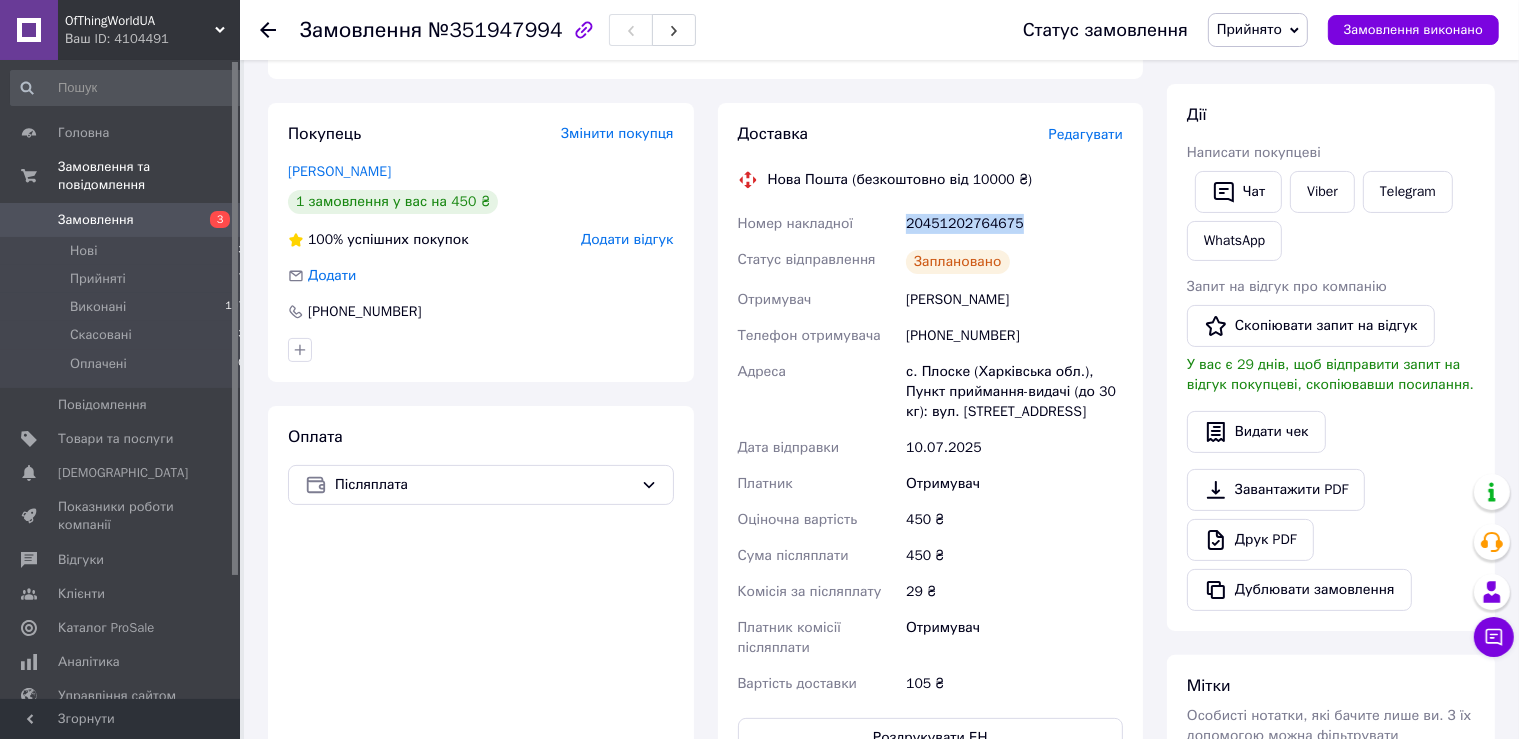 drag, startPoint x: 1026, startPoint y: 218, endPoint x: 894, endPoint y: 226, distance: 132.2422 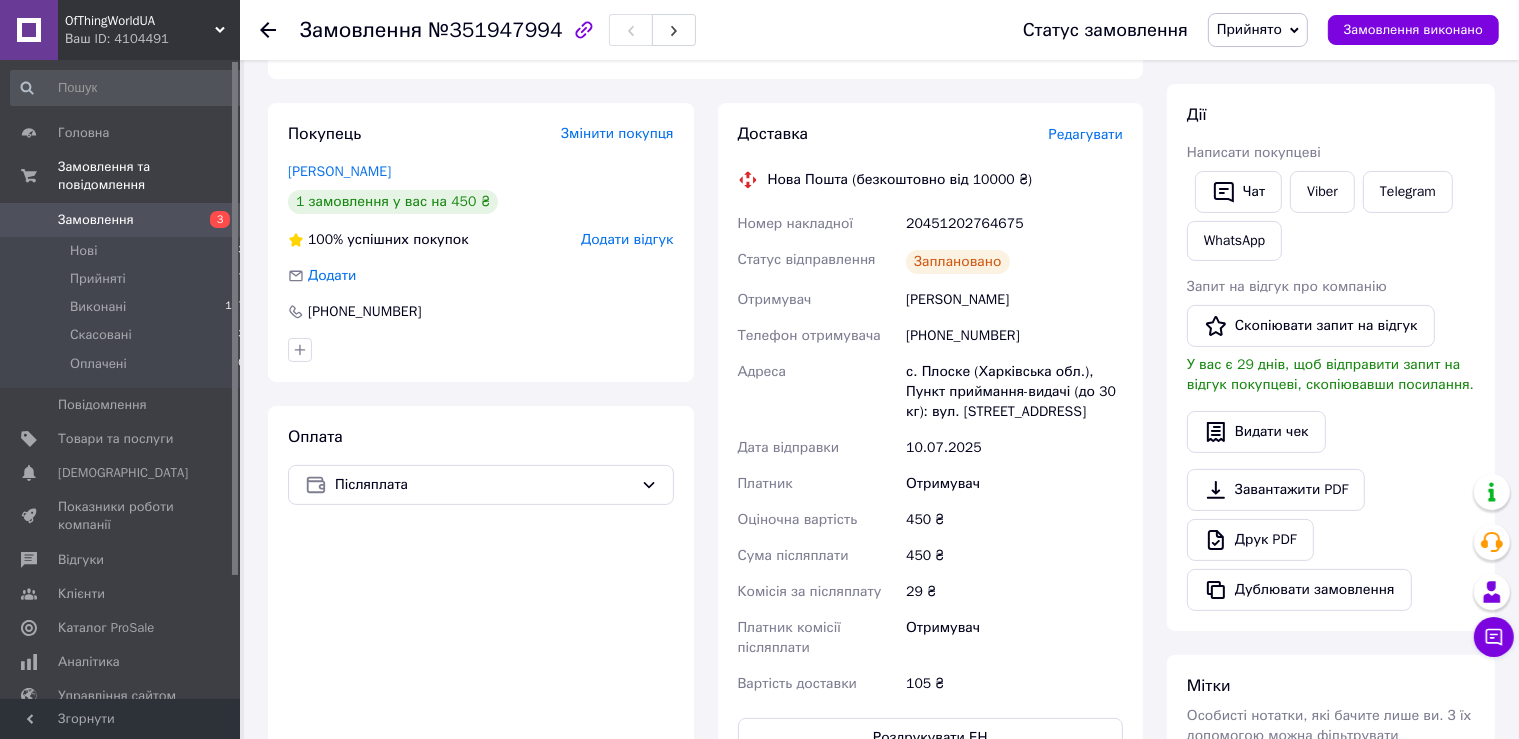 click on "Покупець Змінити покупця Макогон Лілія 1 замовлення у вас на 450 ₴ 100%   успішних покупок Додати відгук Додати +380661843047 Оплата Післяплата" at bounding box center [481, 440] 